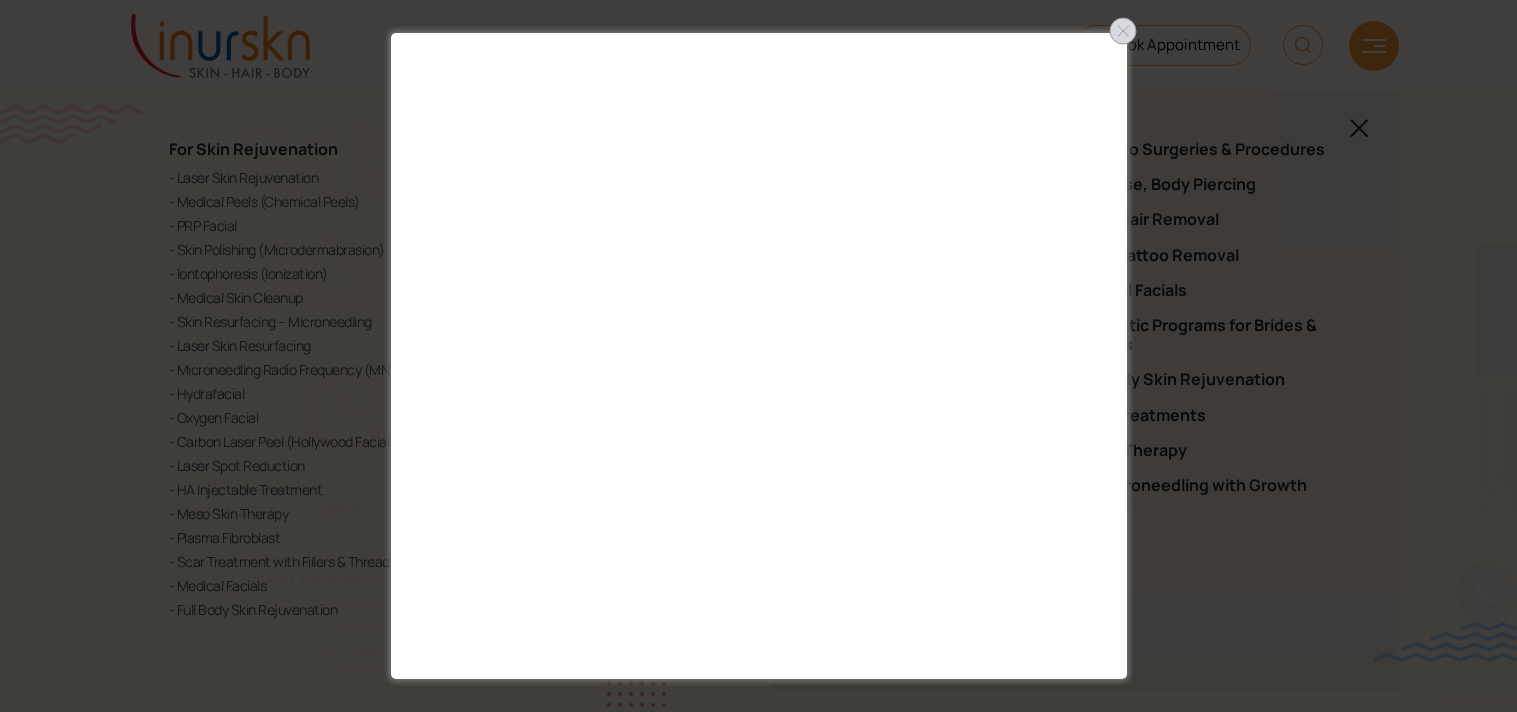 scroll, scrollTop: 0, scrollLeft: 0, axis: both 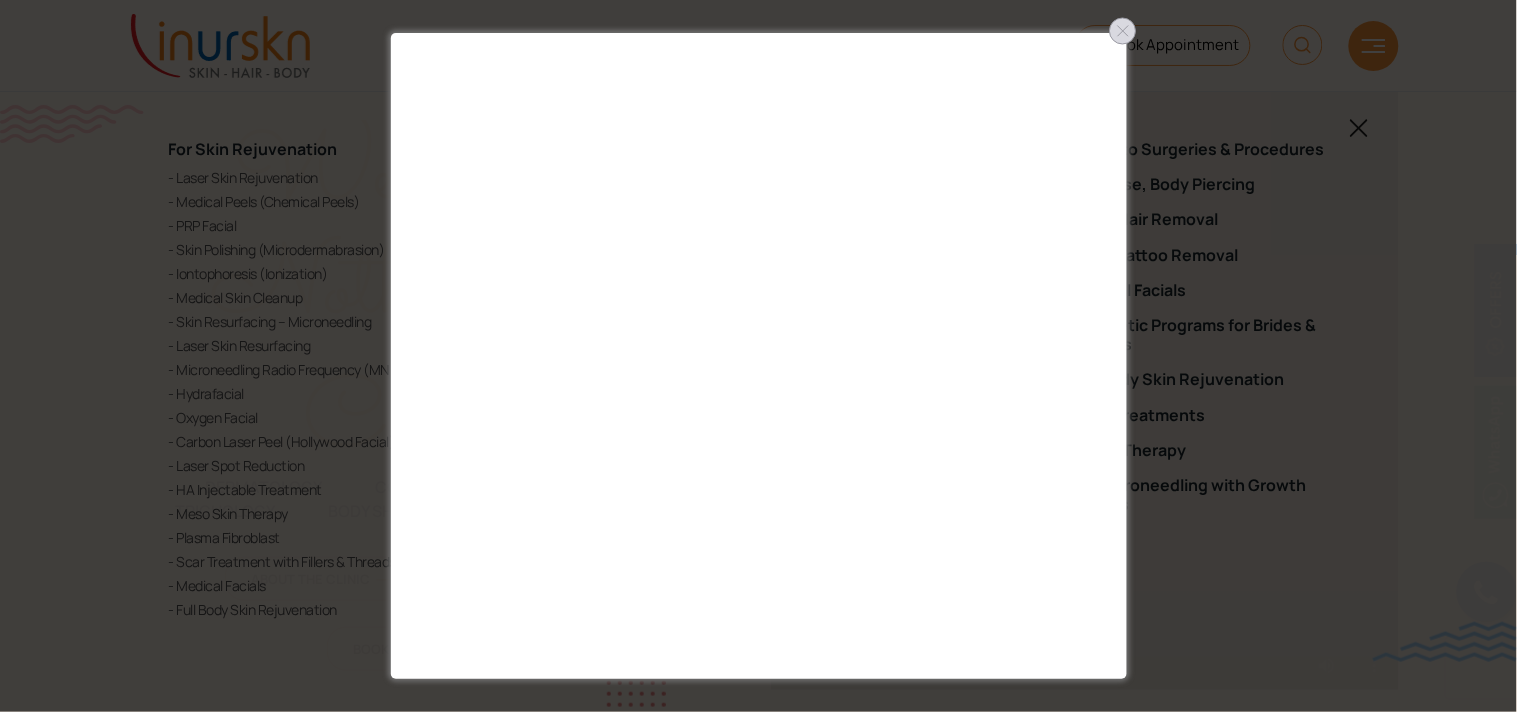 click at bounding box center (1123, 31) 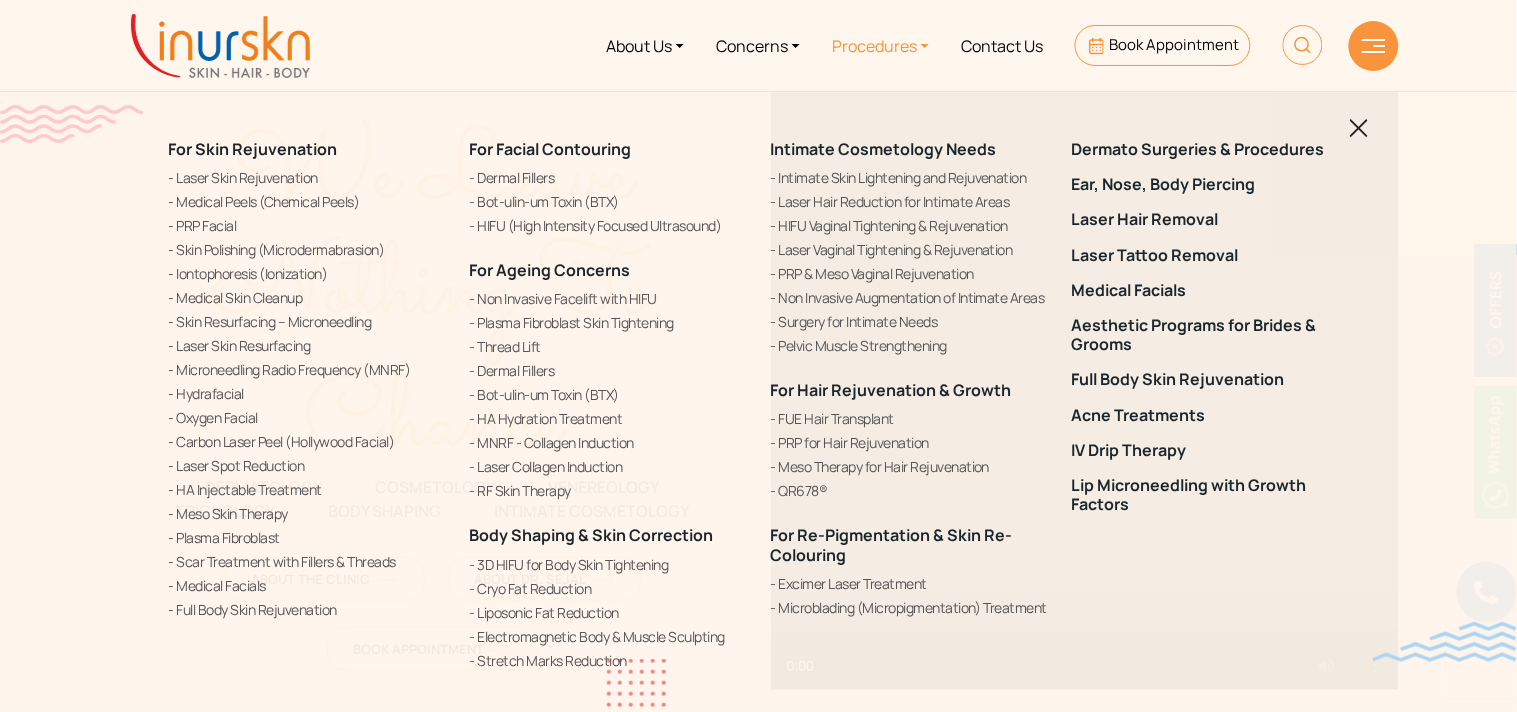 click at bounding box center (1359, 128) 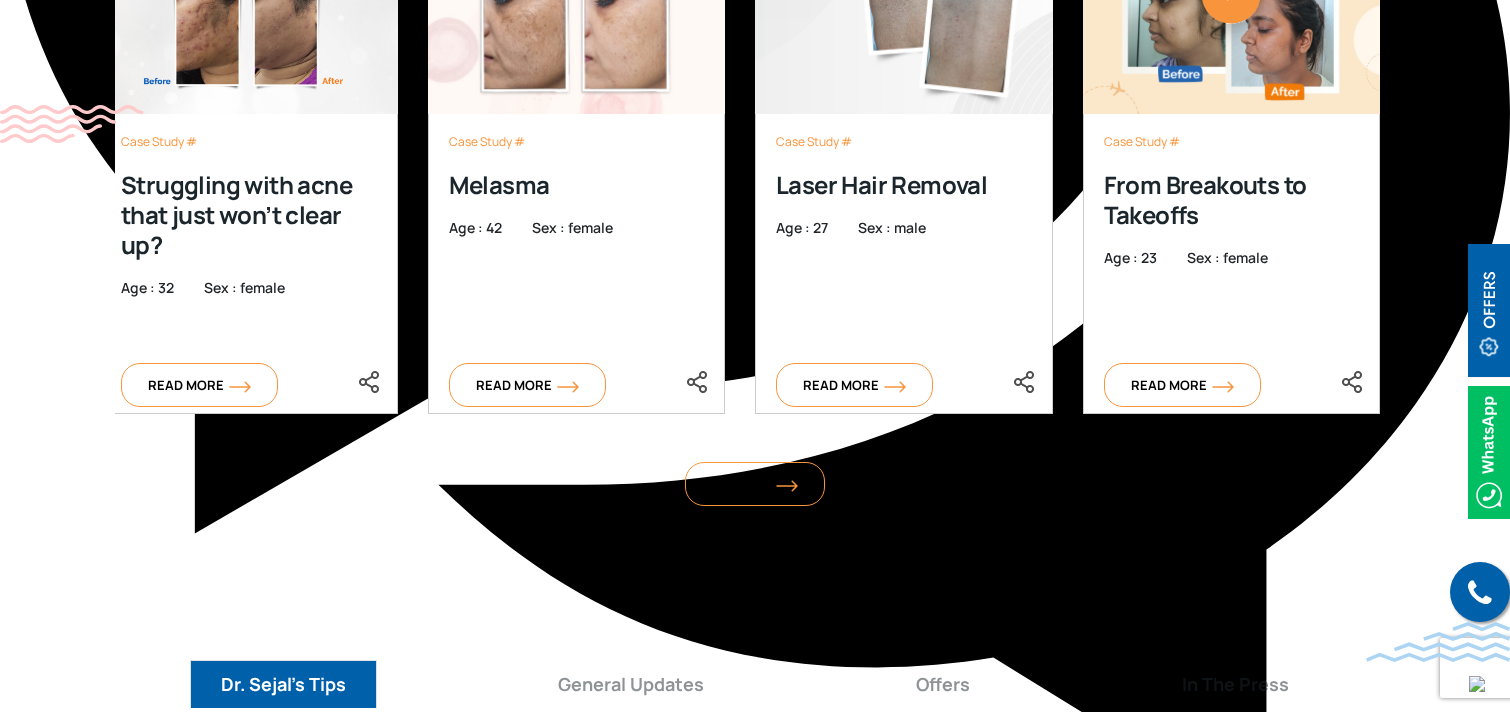 scroll, scrollTop: 8280, scrollLeft: 0, axis: vertical 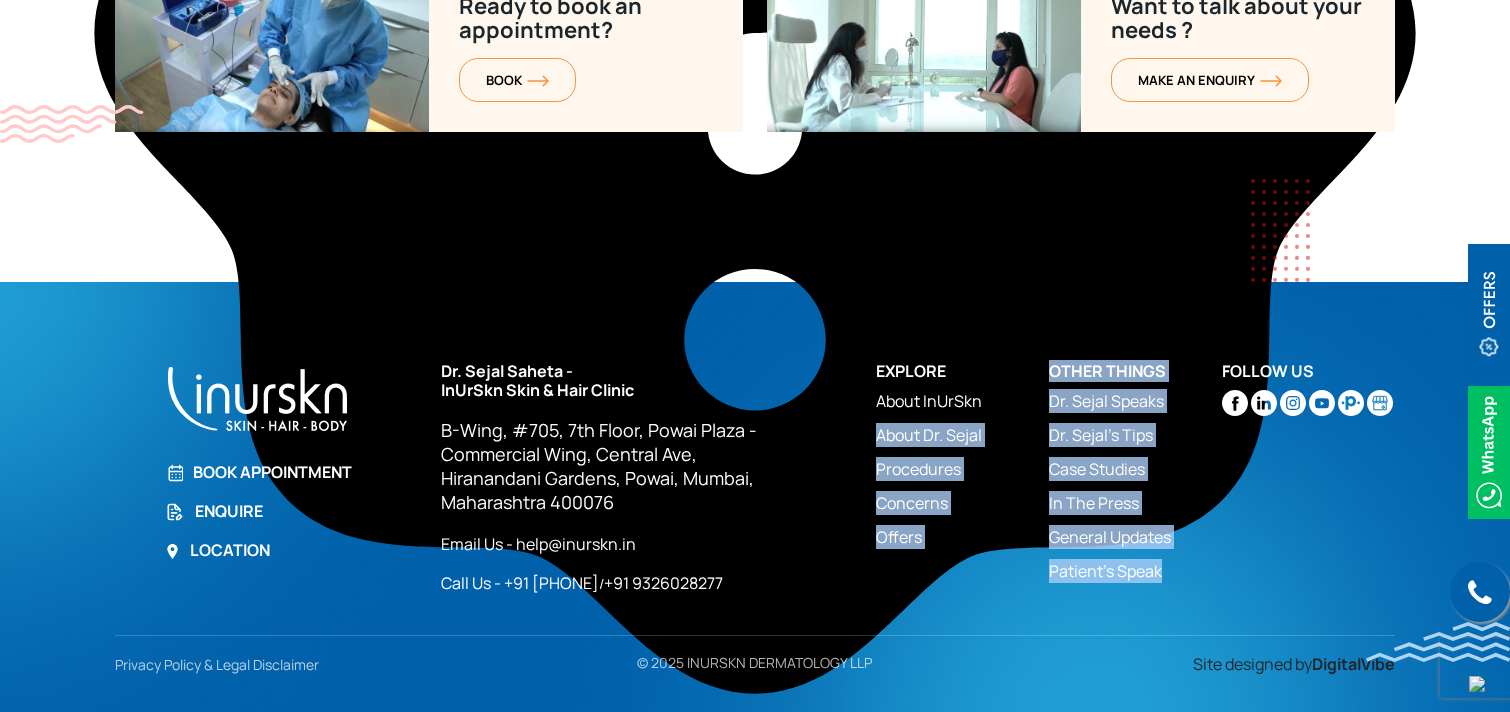 drag, startPoint x: 1022, startPoint y: 381, endPoint x: 1170, endPoint y: 578, distance: 246.40009 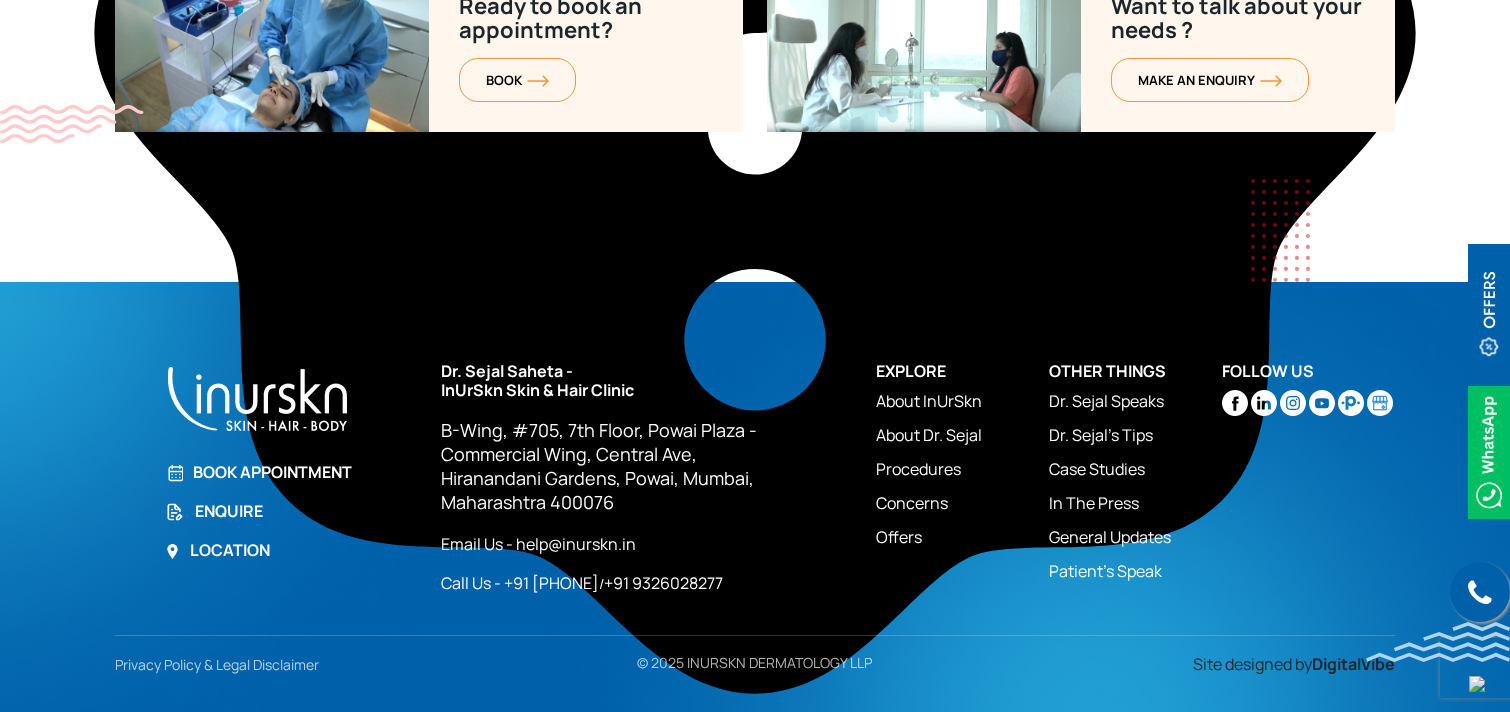 click on "Site designed by  DigitalVibe" at bounding box center [1189, 664] 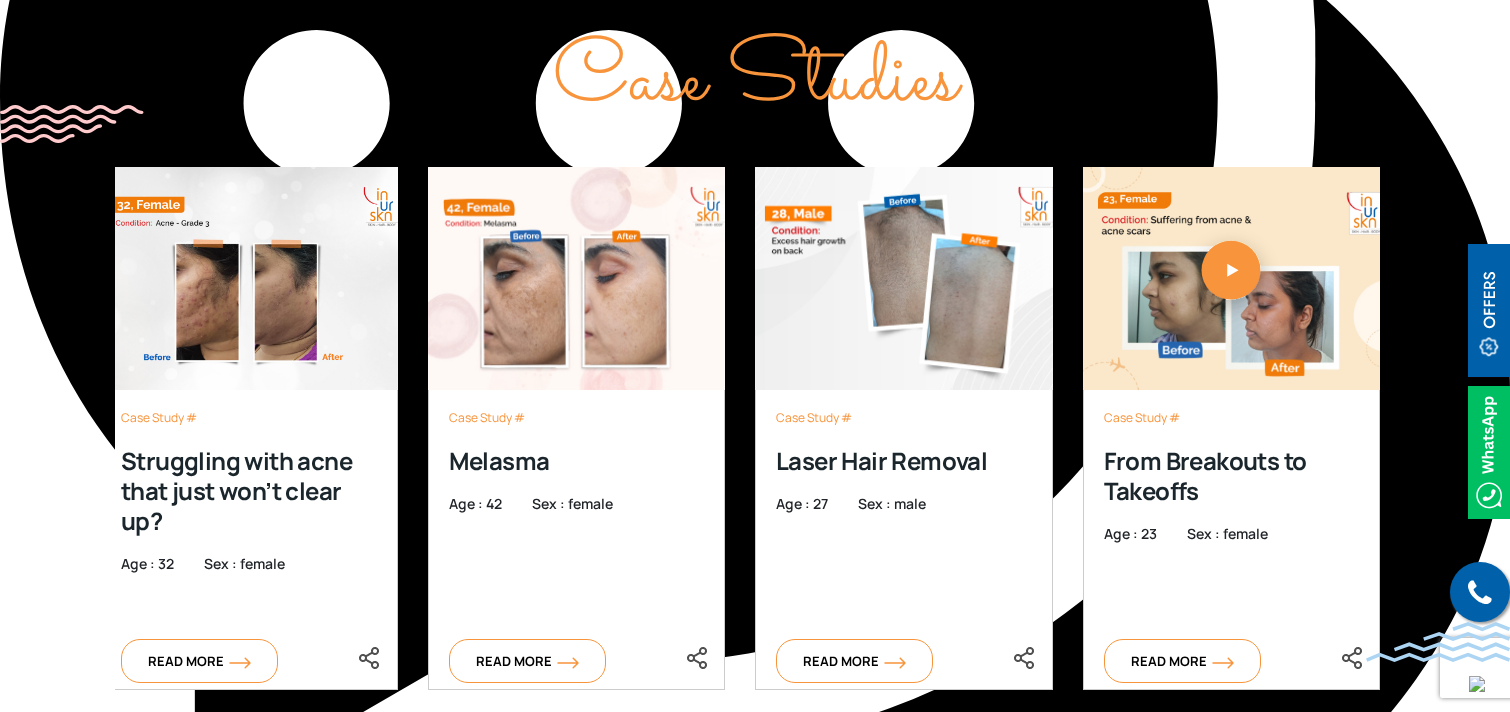 scroll, scrollTop: 8280, scrollLeft: 0, axis: vertical 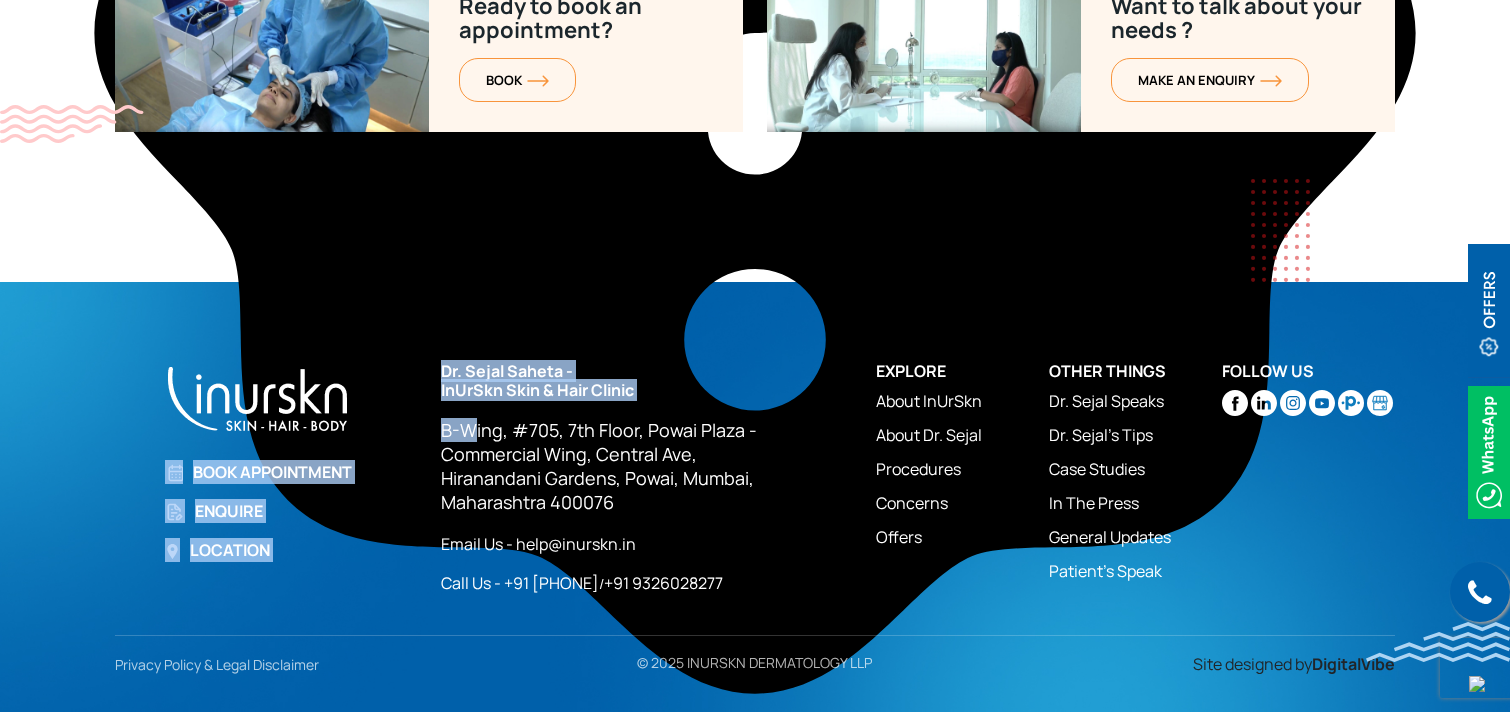 drag, startPoint x: 426, startPoint y: 423, endPoint x: 476, endPoint y: 432, distance: 50.803543 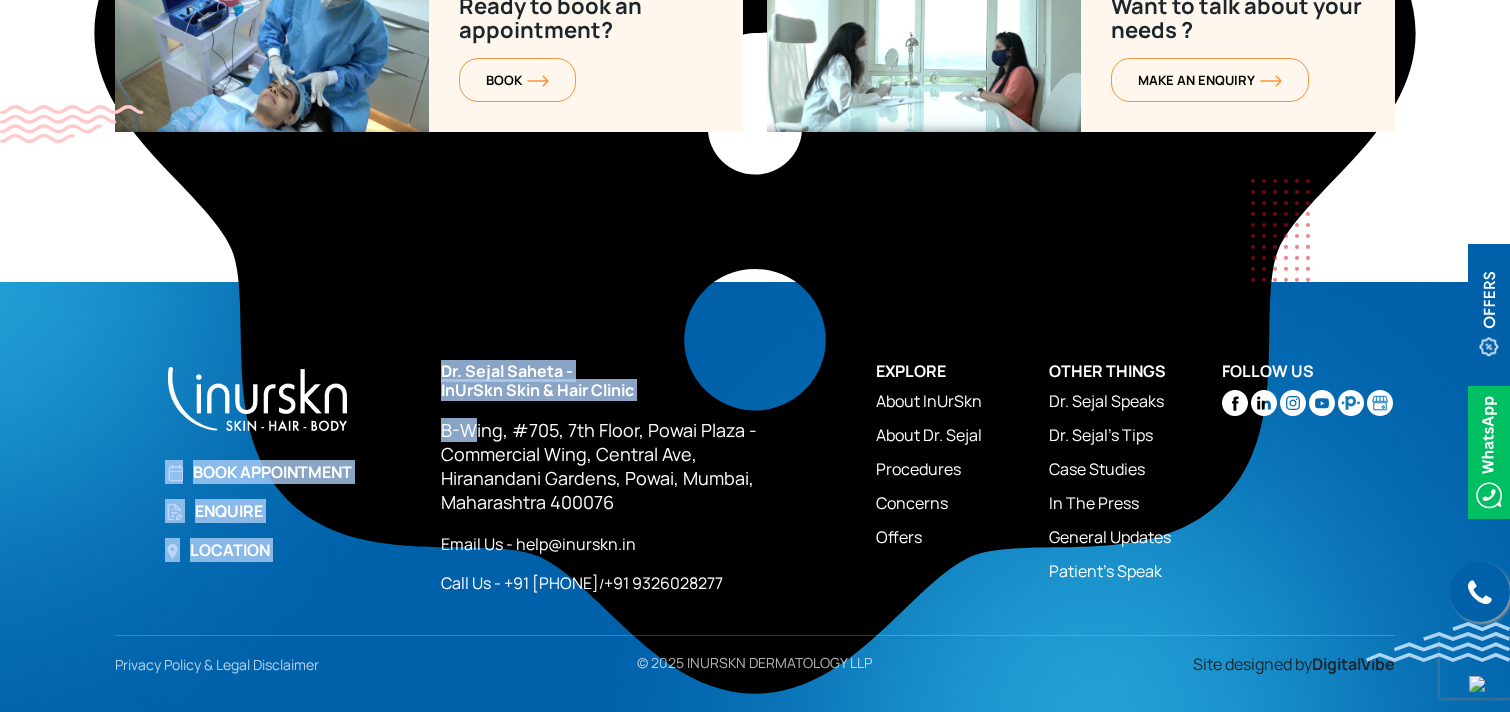 click on "Call us
Book Appointment
Enquire
Location" at bounding box center [266, 478] 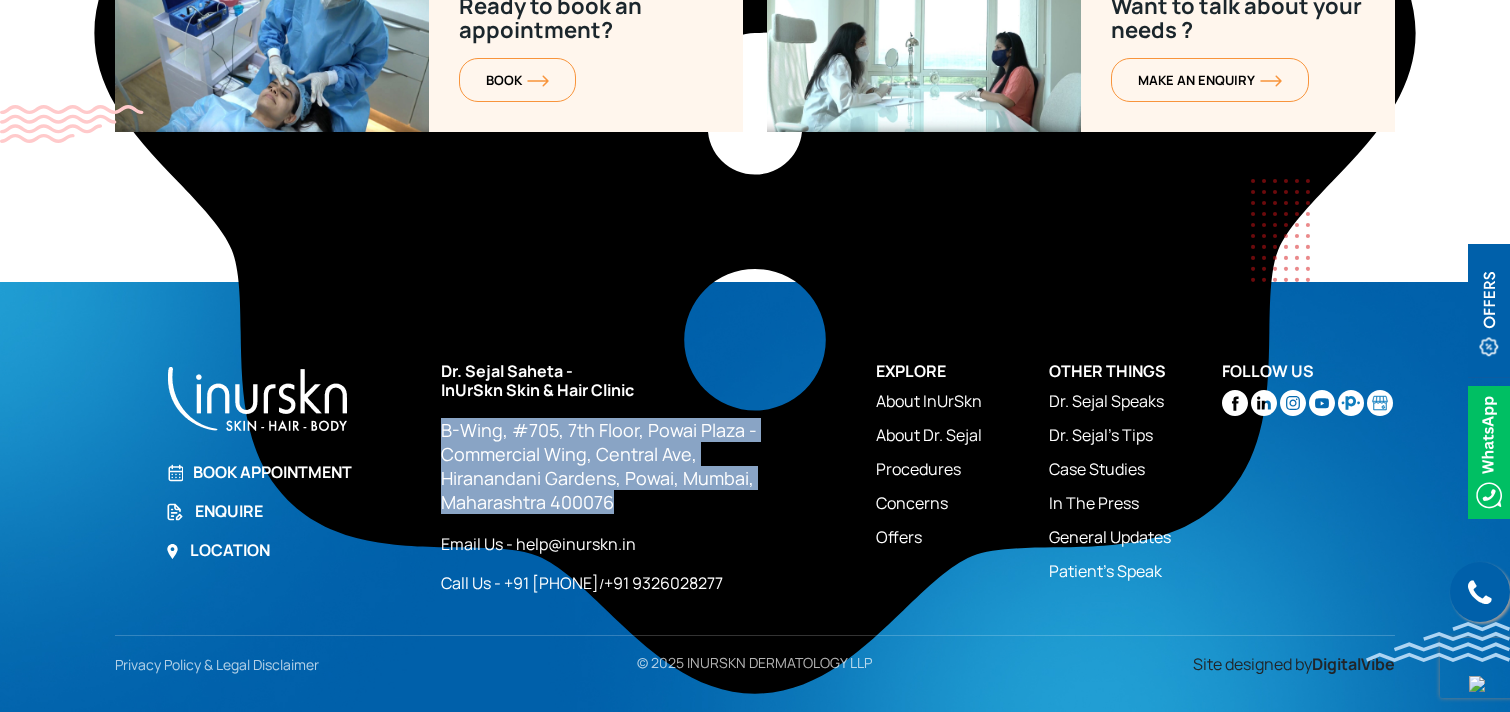drag, startPoint x: 433, startPoint y: 430, endPoint x: 636, endPoint y: 492, distance: 212.25691 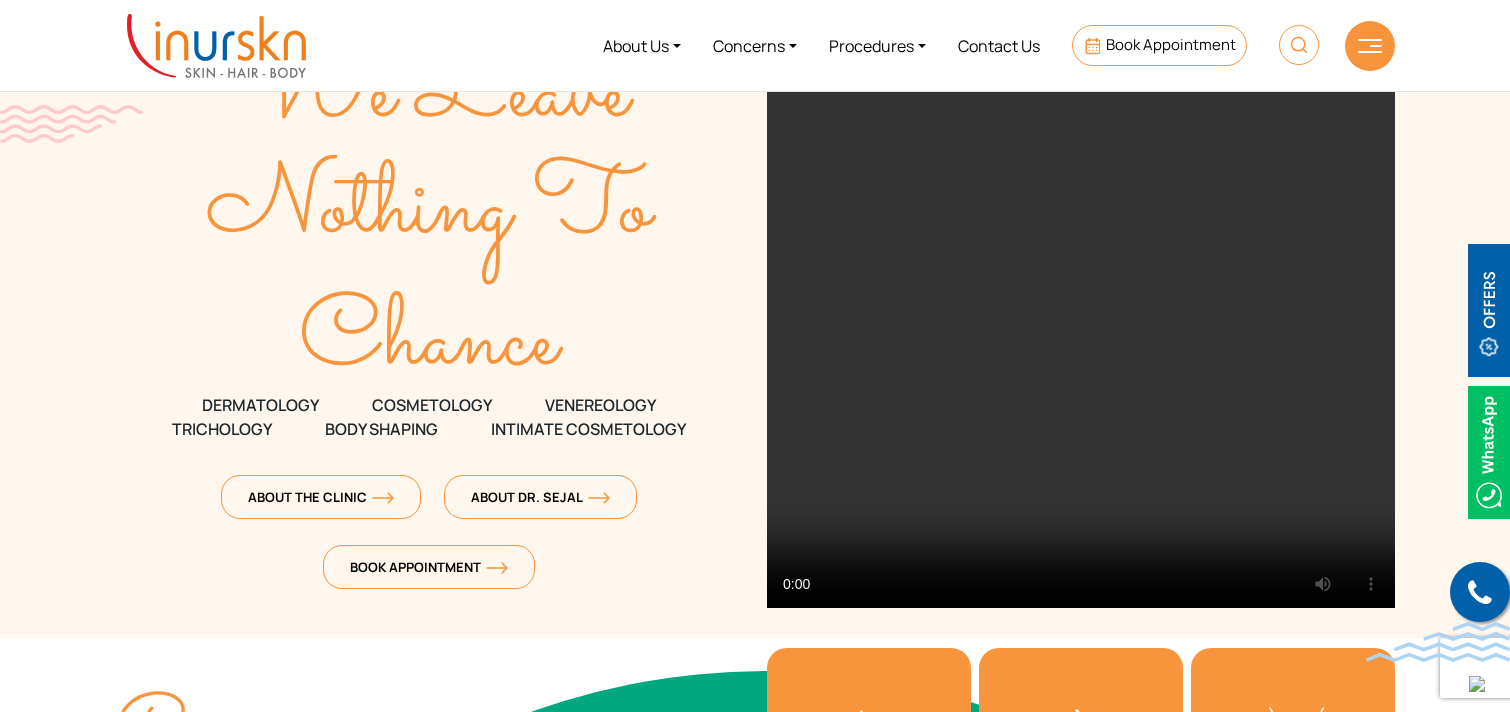 scroll, scrollTop: 8280, scrollLeft: 0, axis: vertical 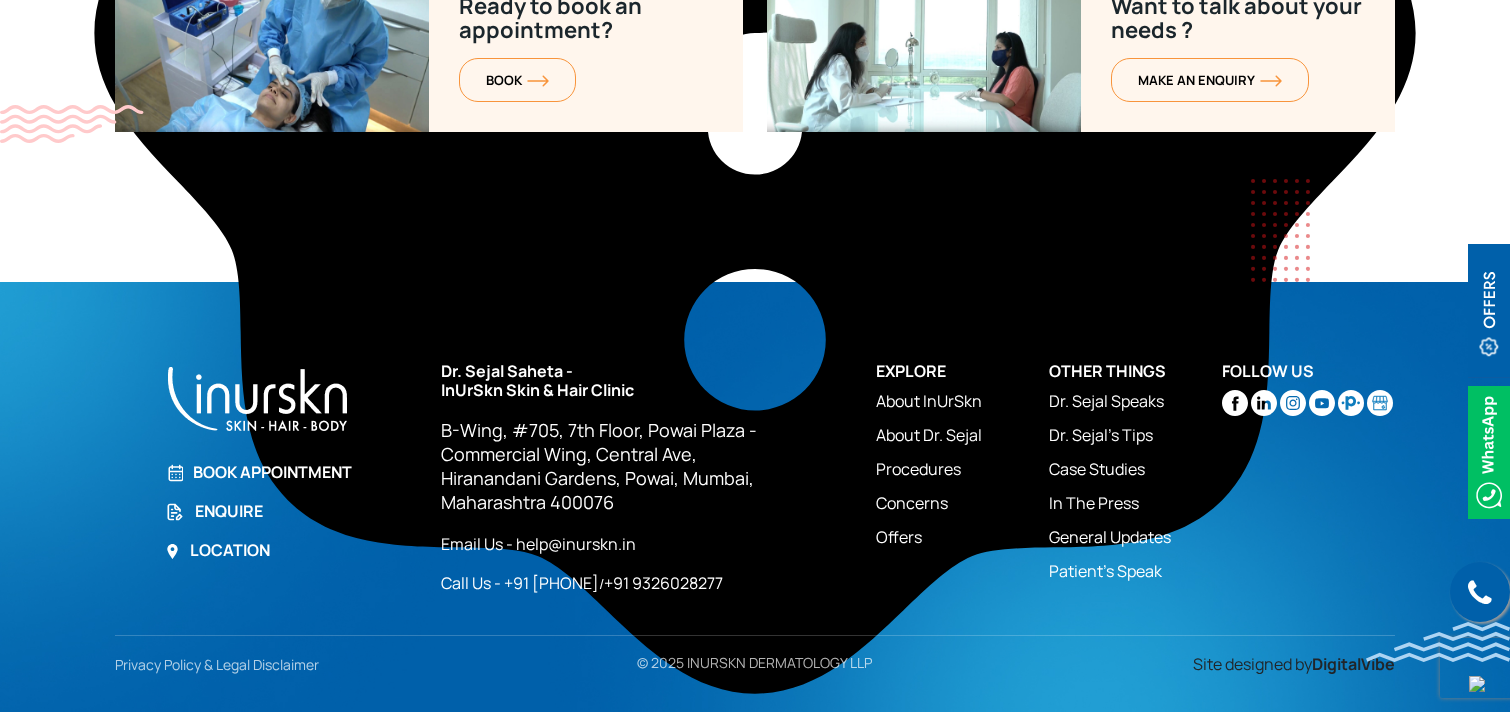 click on "Call us
Book Appointment
Enquire
Location
Dr. Sejal Saheta -  InUrSkn Skin & Hair Clinic
B-Wing, #705, 7th Floor, Powai Plaza - Commercial Wing, Central Ave, Hiranandani Gardens, Powai, Mumbai, Maharashtra 400076
Location
Email Us - help@inurskn.in
Call Us - +91 9819286930  /  +91 9326028277
Explore
About InUrSkn
About Dr. Sejal
Procedures
Concerns
Offers
Other Things
Dr. Sejal Speaks
Dr. Sejal's Tips
Case Studies
In The Press
General Updates
Patient’s Speak
Follow Us
EXPLORE" at bounding box center (755, 497) 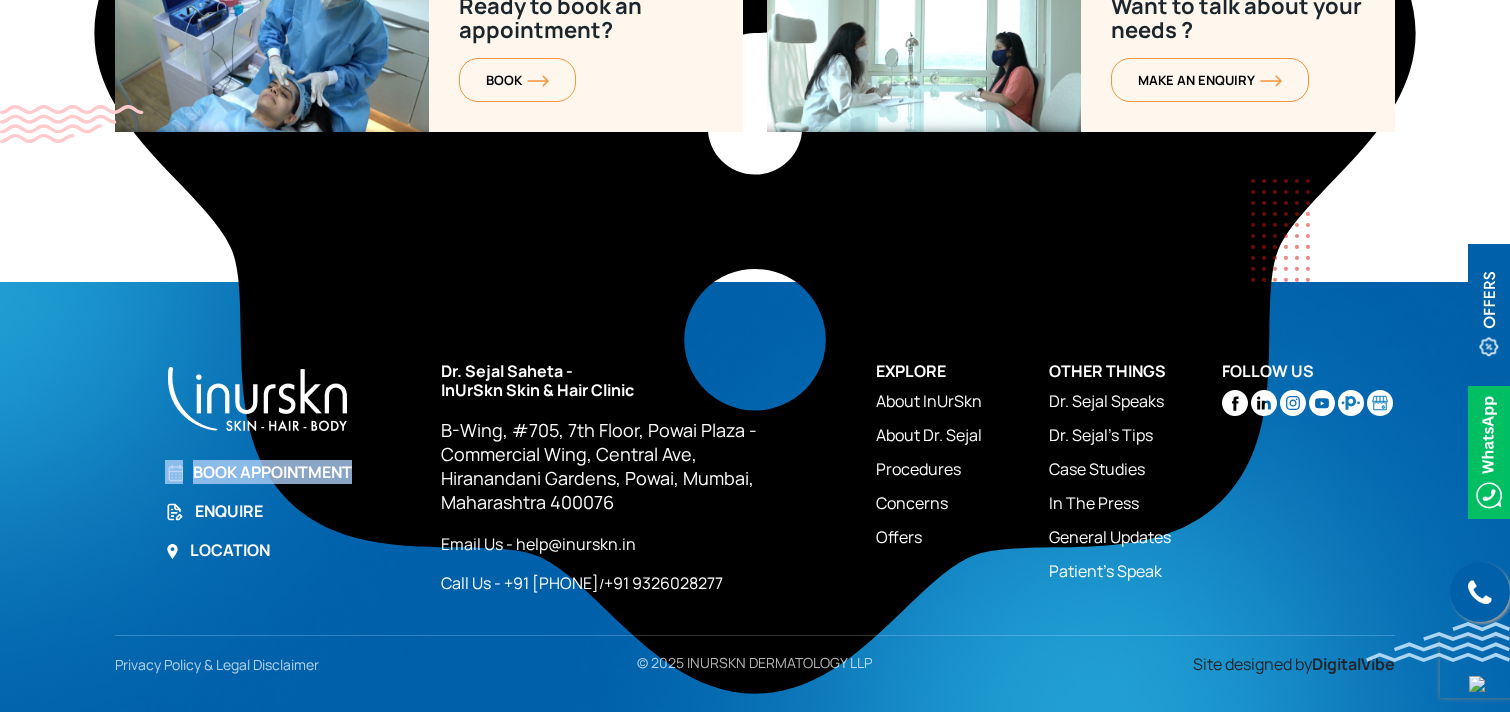 drag, startPoint x: 423, startPoint y: 391, endPoint x: 424, endPoint y: 450, distance: 59.008472 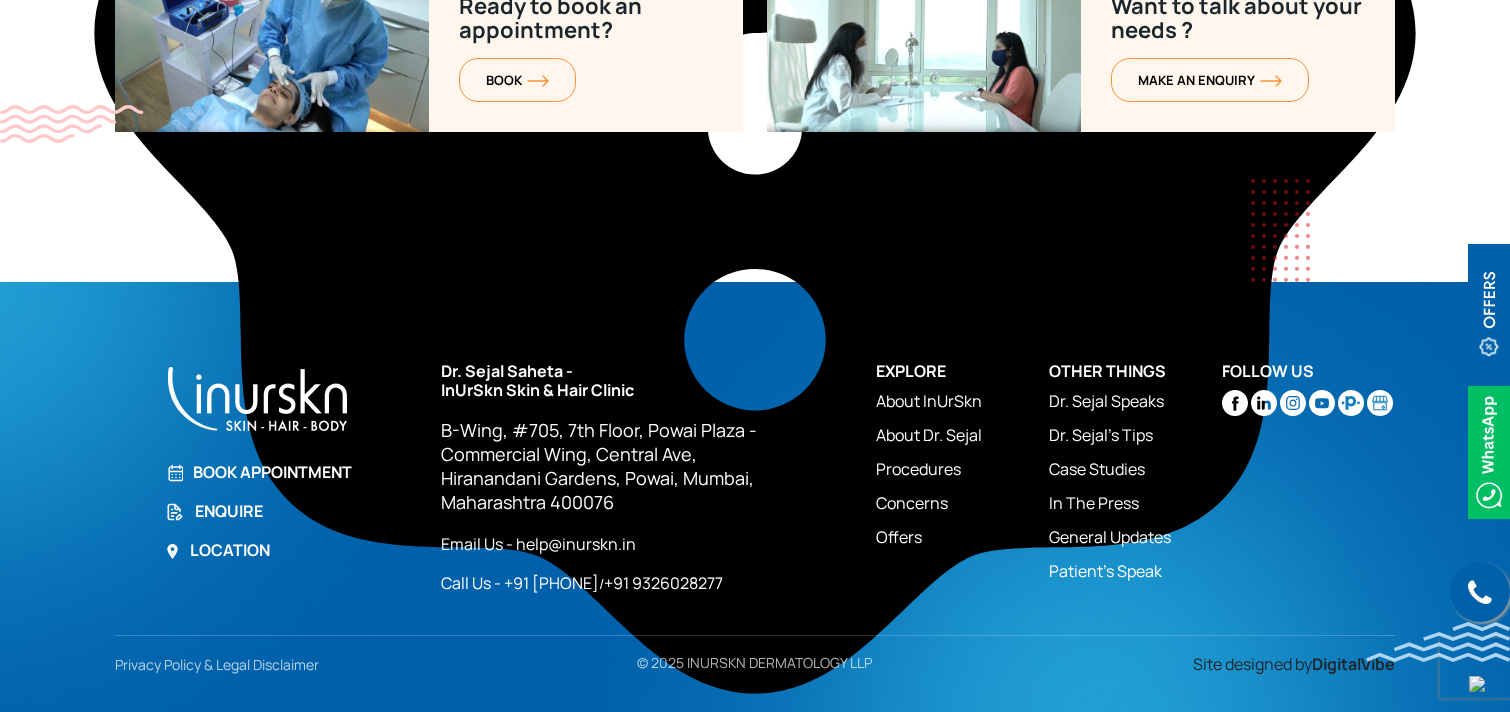 drag, startPoint x: 433, startPoint y: 395, endPoint x: 675, endPoint y: 381, distance: 242.40462 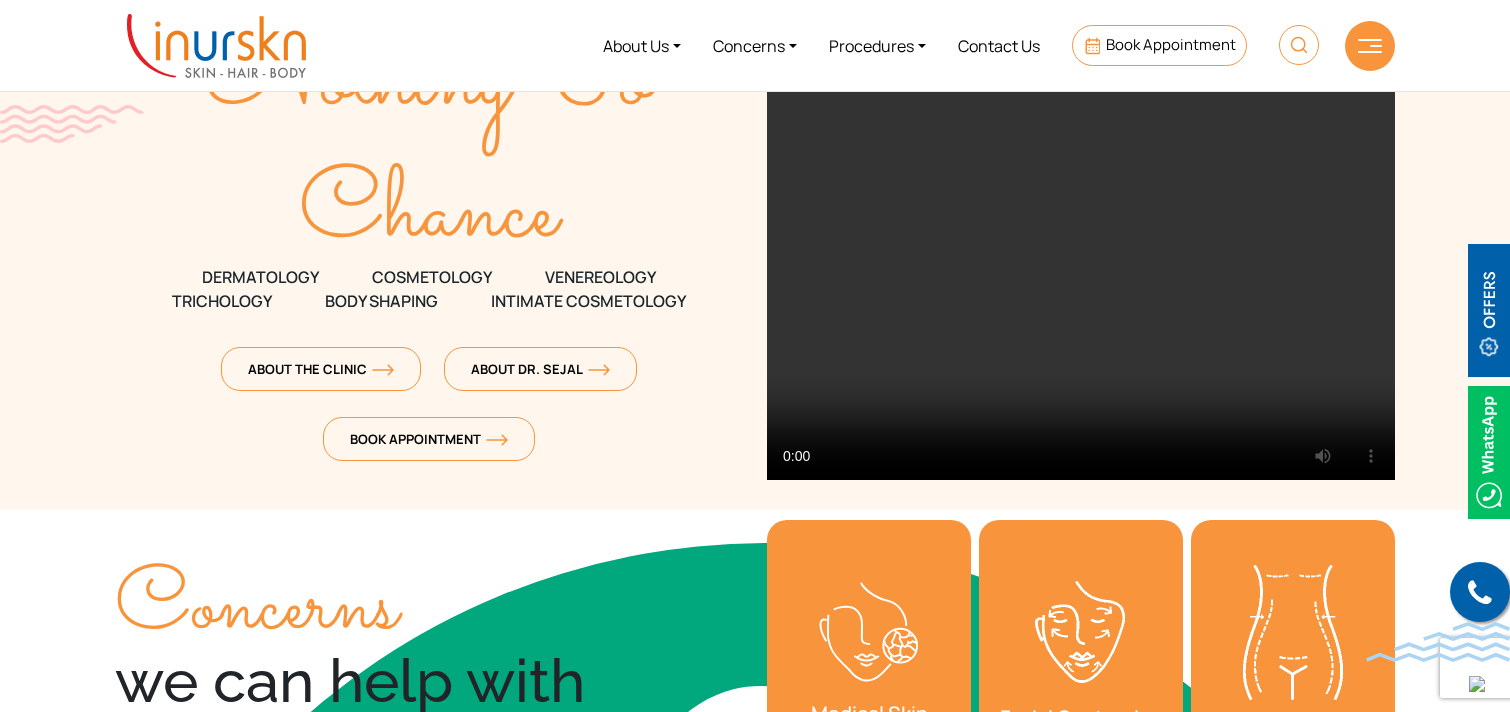 scroll, scrollTop: 0, scrollLeft: 0, axis: both 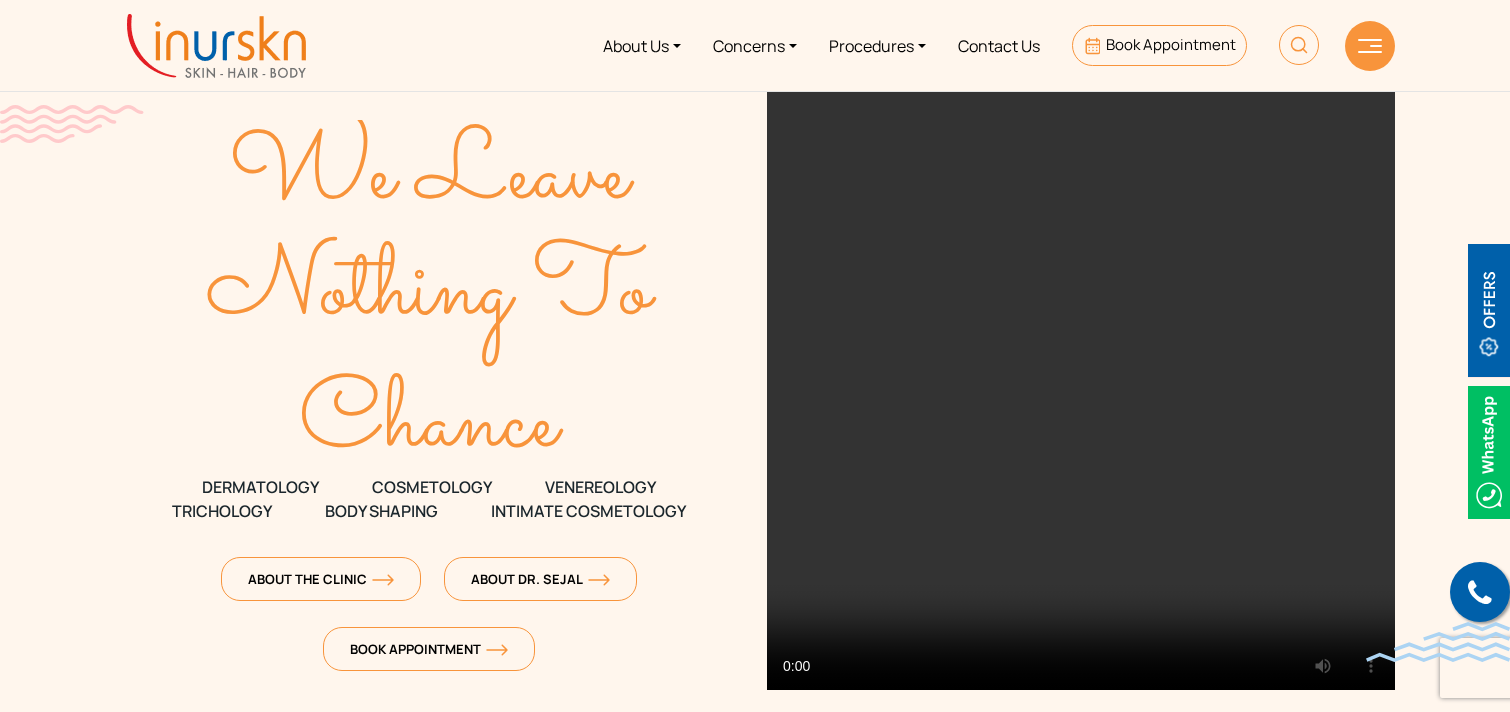 click at bounding box center (1081, 390) 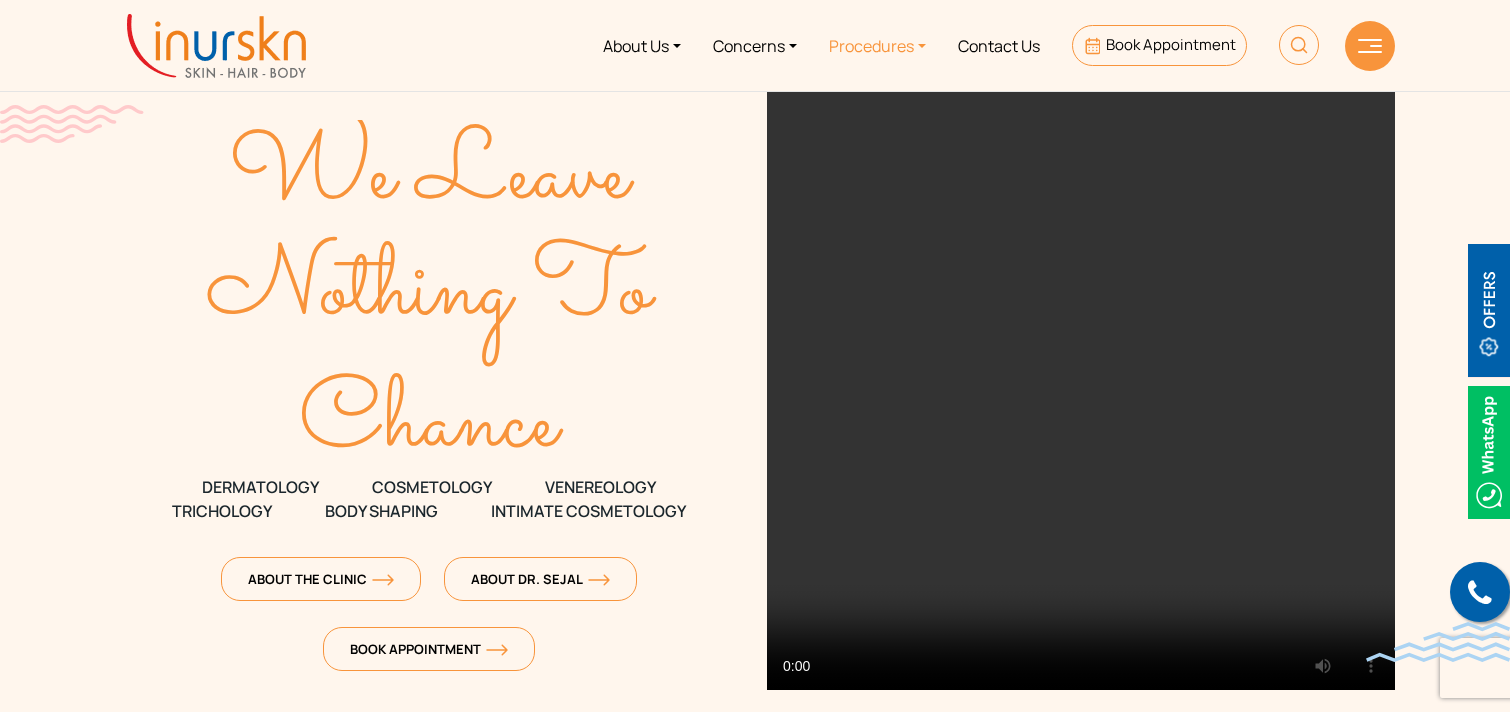 click on "Procedures" at bounding box center [877, 45] 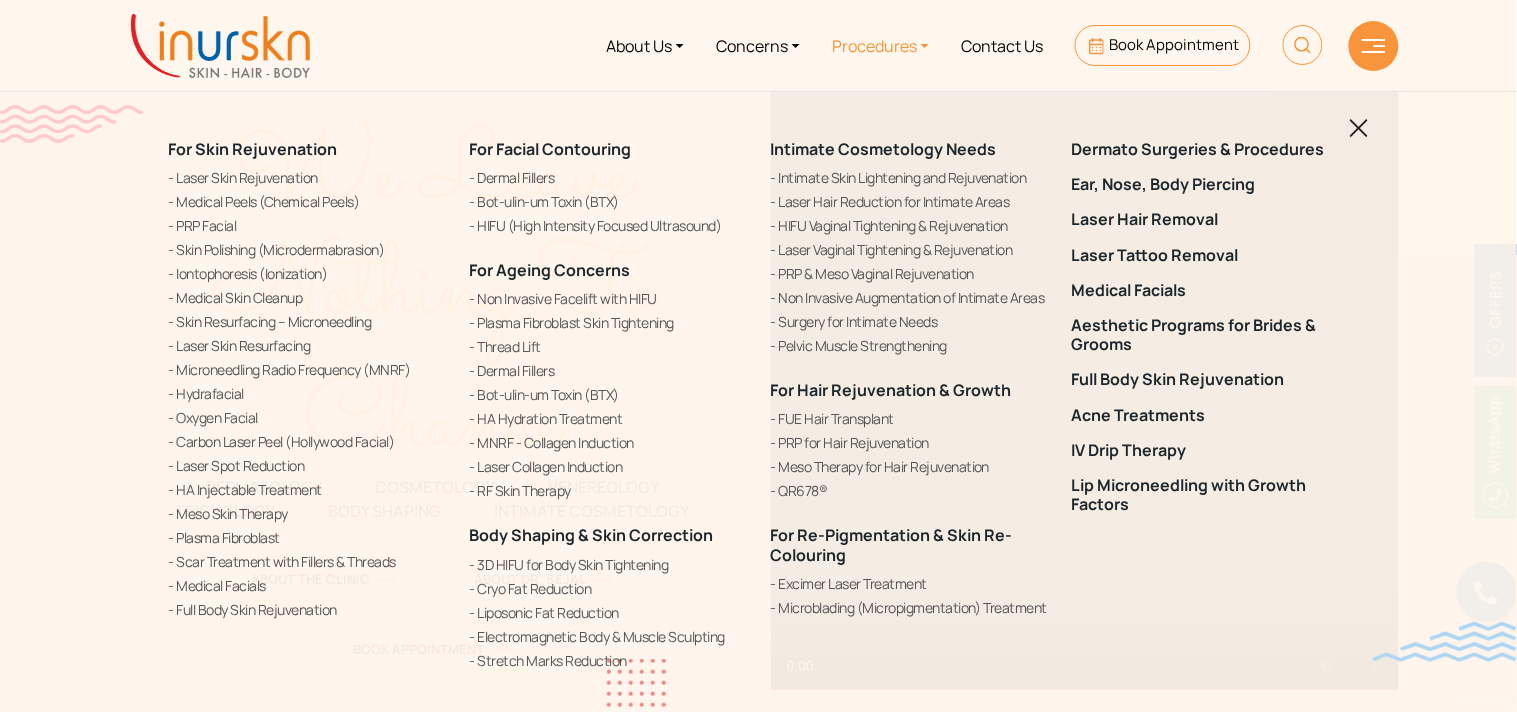 click on "Procedures" at bounding box center (880, 45) 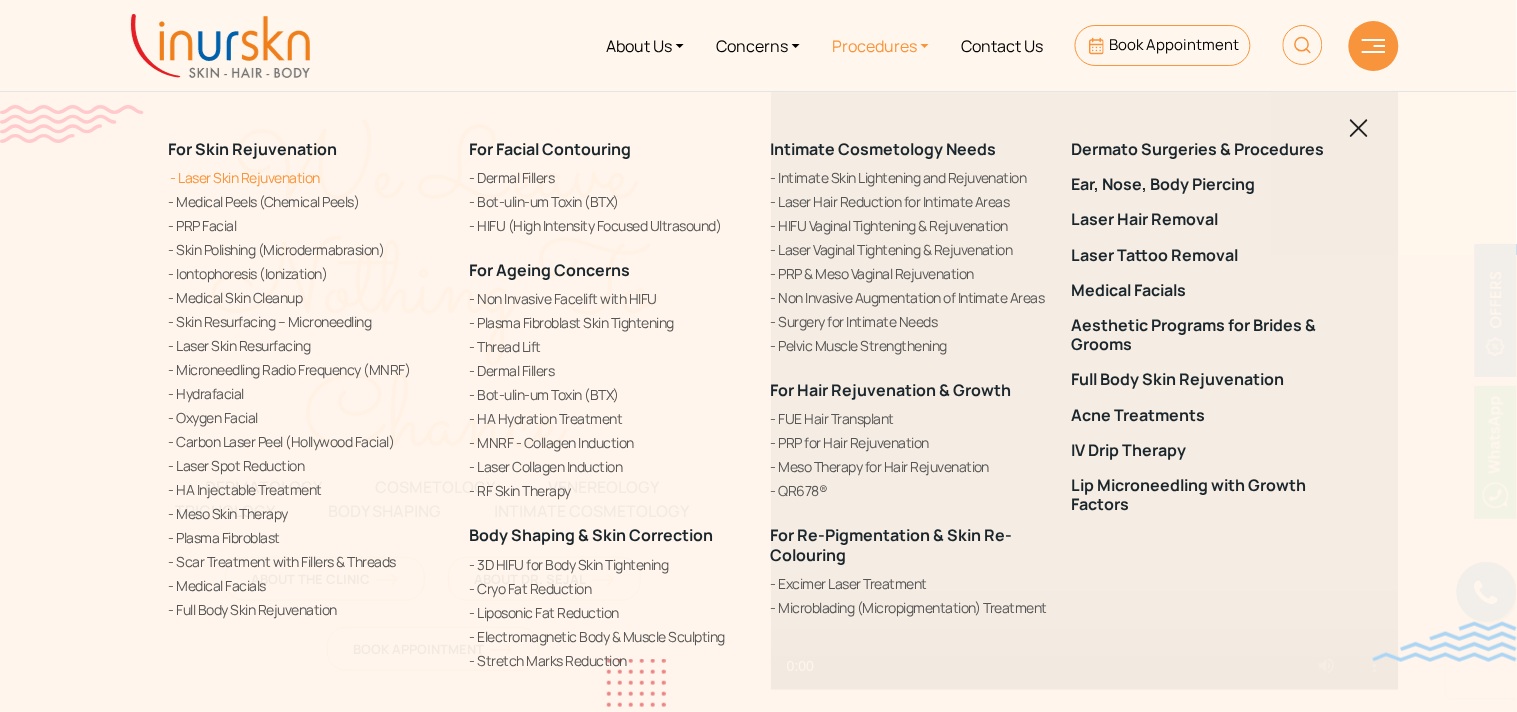 click on "Laser Skin Rejuvenation" at bounding box center (307, 177) 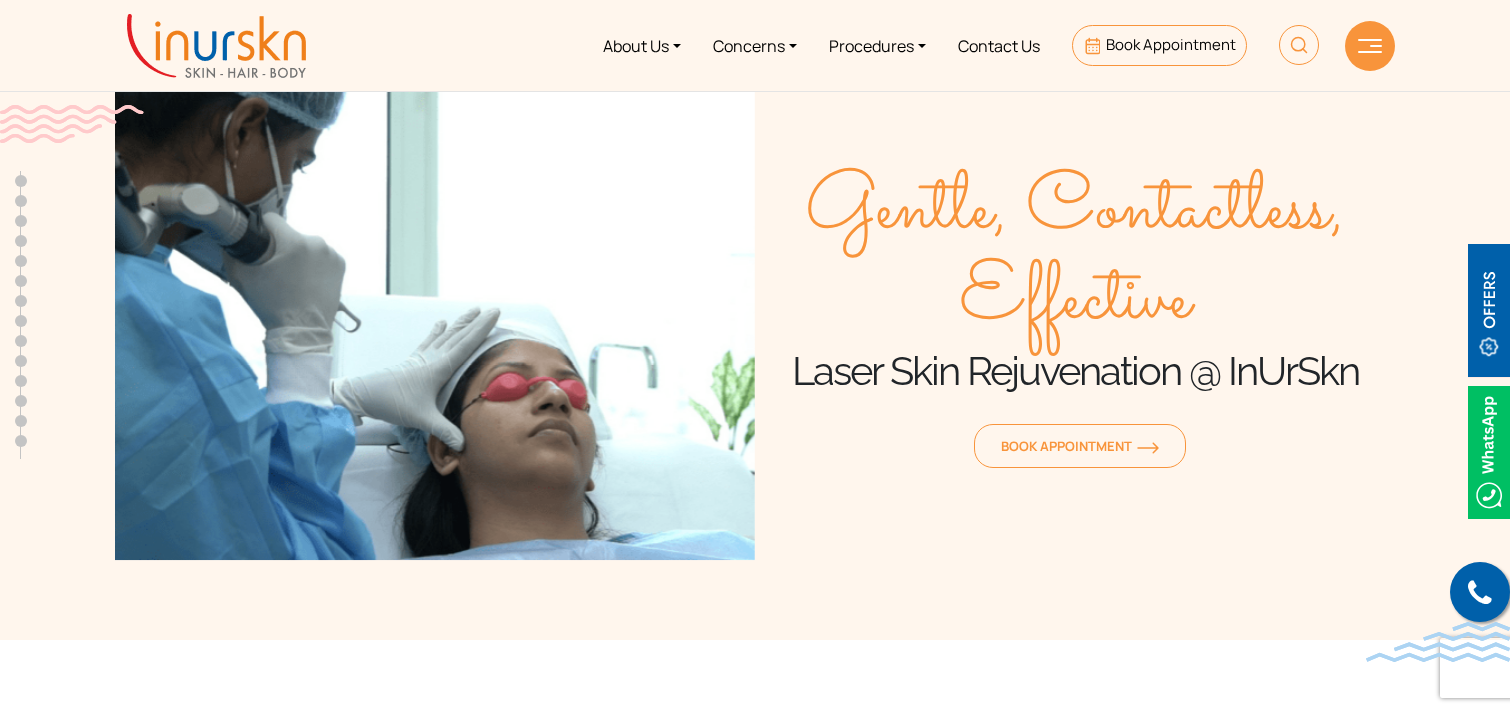scroll, scrollTop: 0, scrollLeft: 0, axis: both 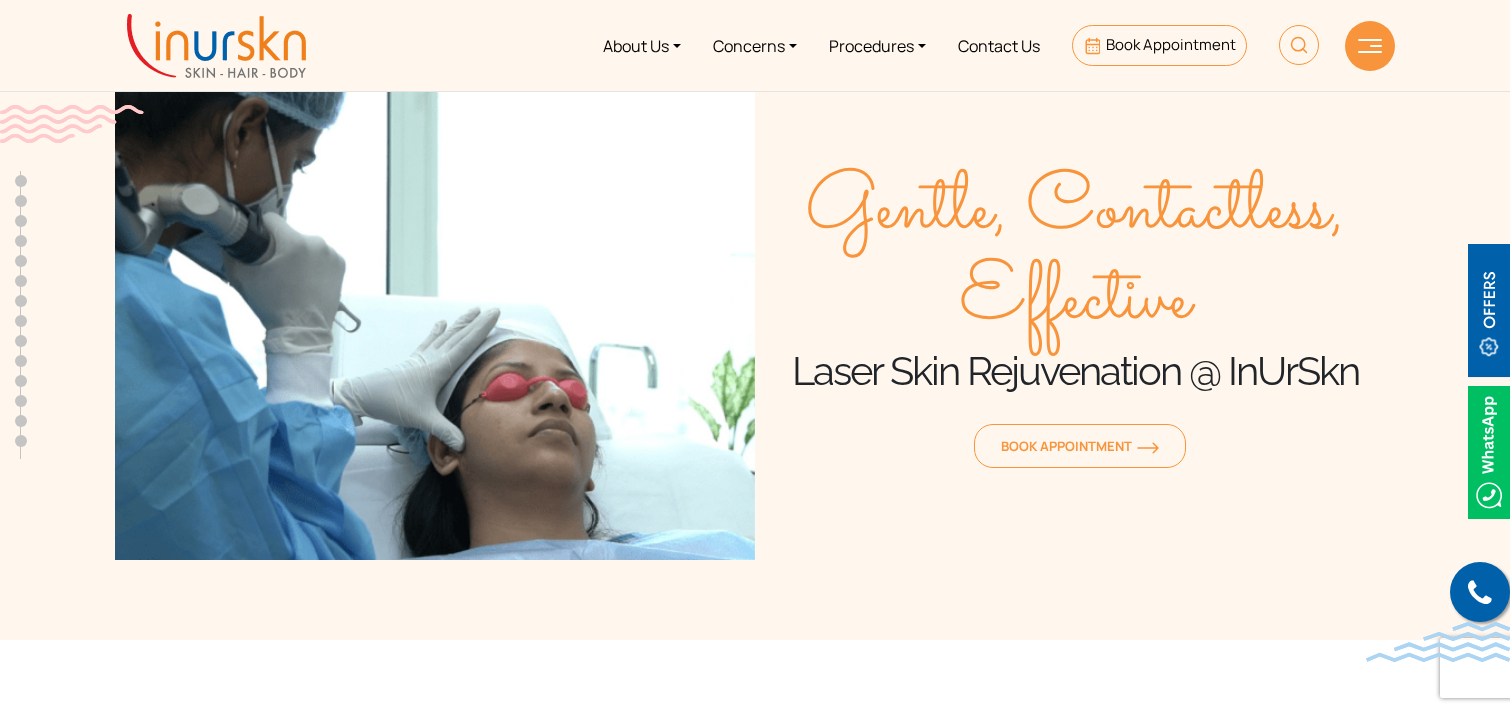 drag, startPoint x: 783, startPoint y: 365, endPoint x: 937, endPoint y: 383, distance: 155.04839 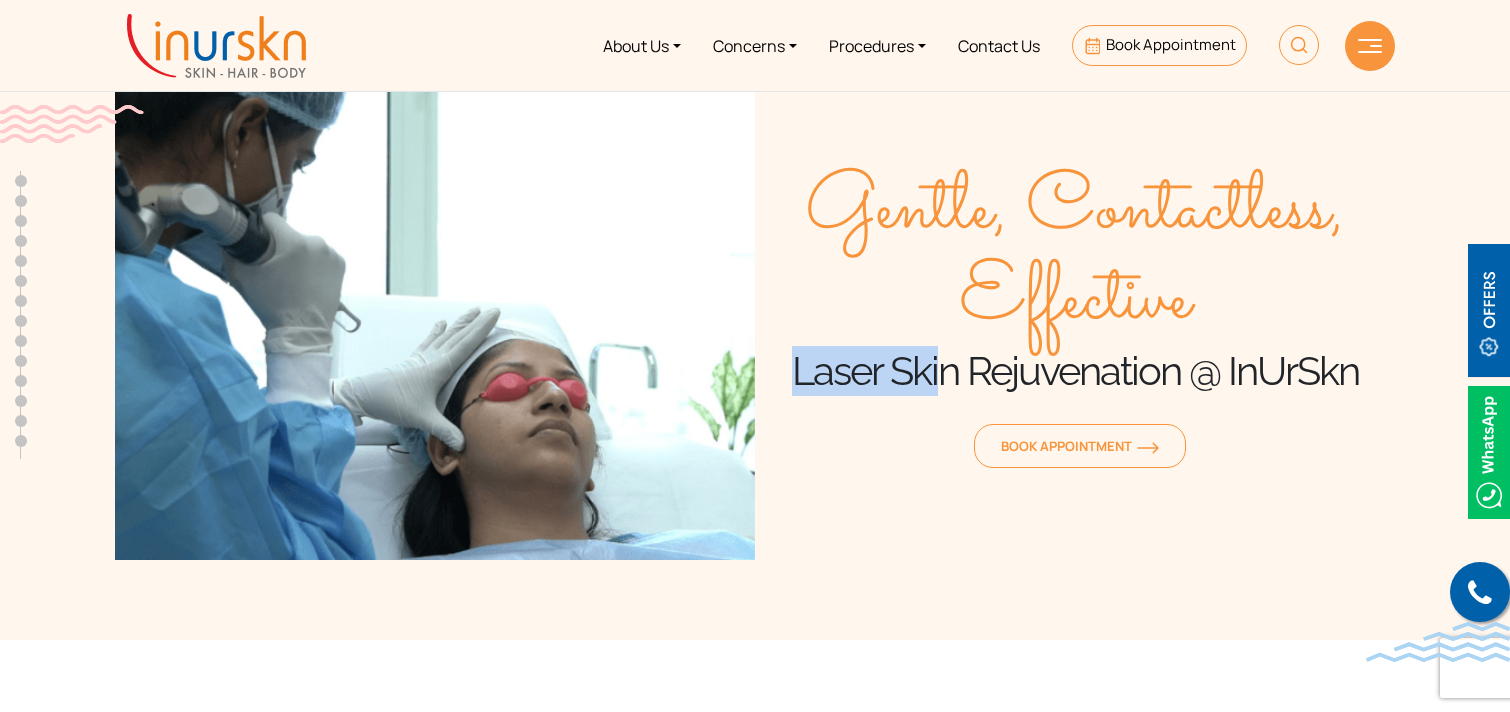 scroll, scrollTop: 0, scrollLeft: 0, axis: both 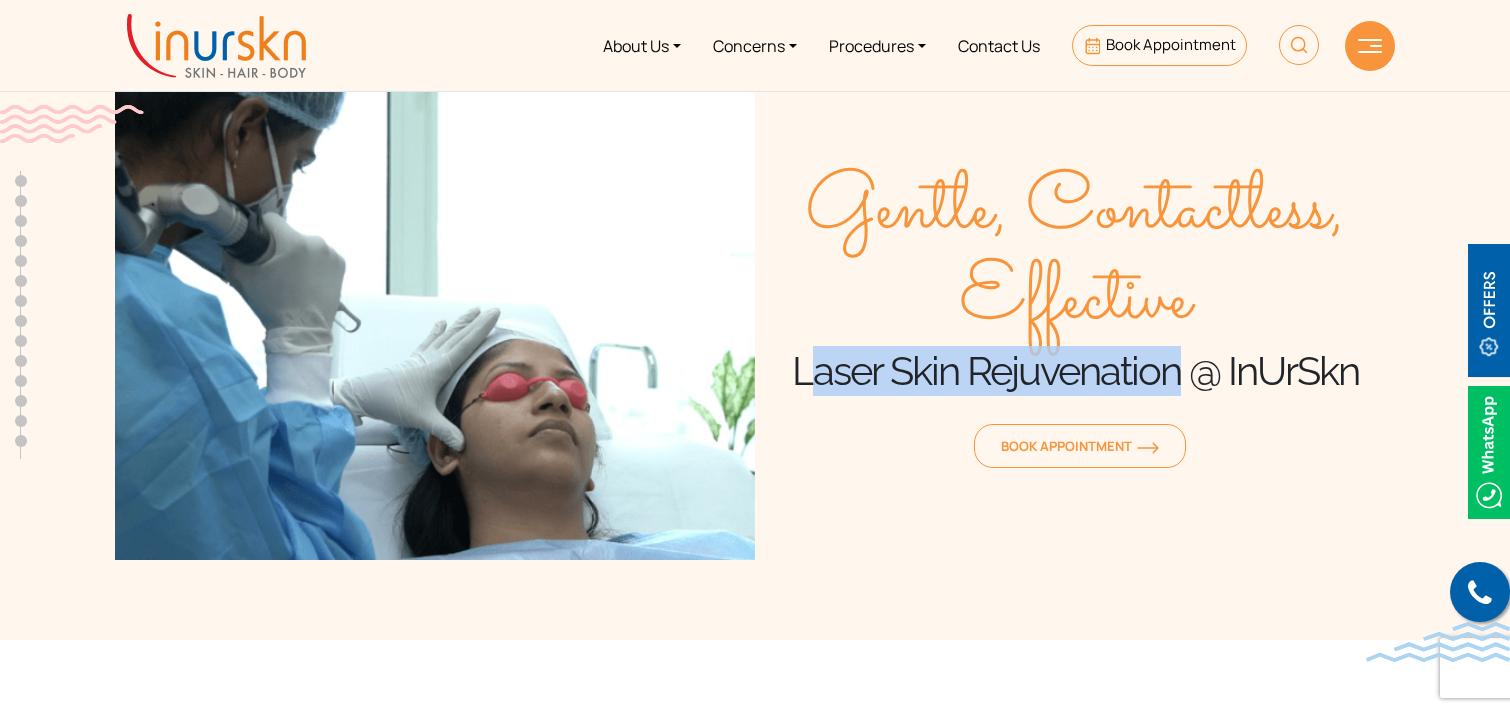 drag, startPoint x: 1183, startPoint y: 371, endPoint x: 802, endPoint y: 377, distance: 381.04724 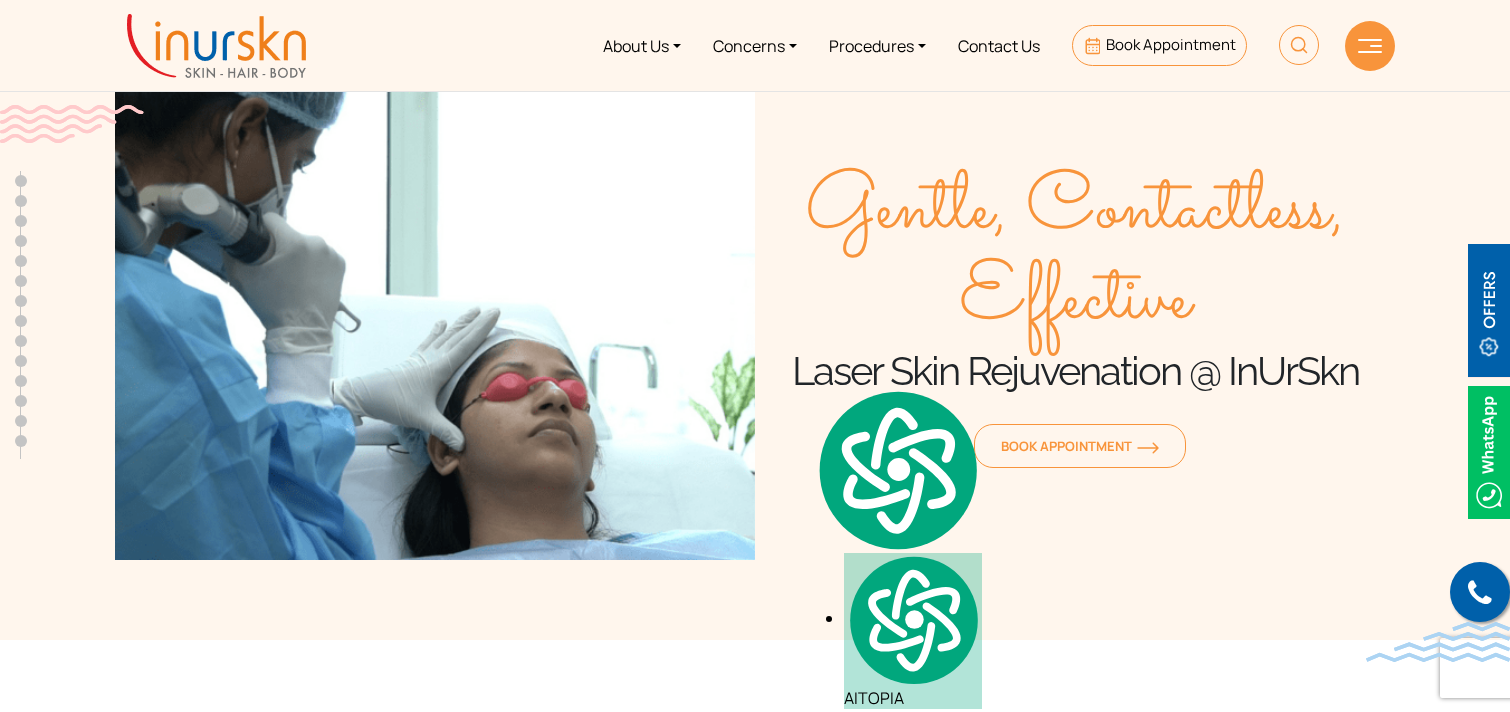 click on "Gentle, Contactless, Effective Laser Skin Rejuvenation @ InUrSkn
Book Appointment" at bounding box center [1075, 320] 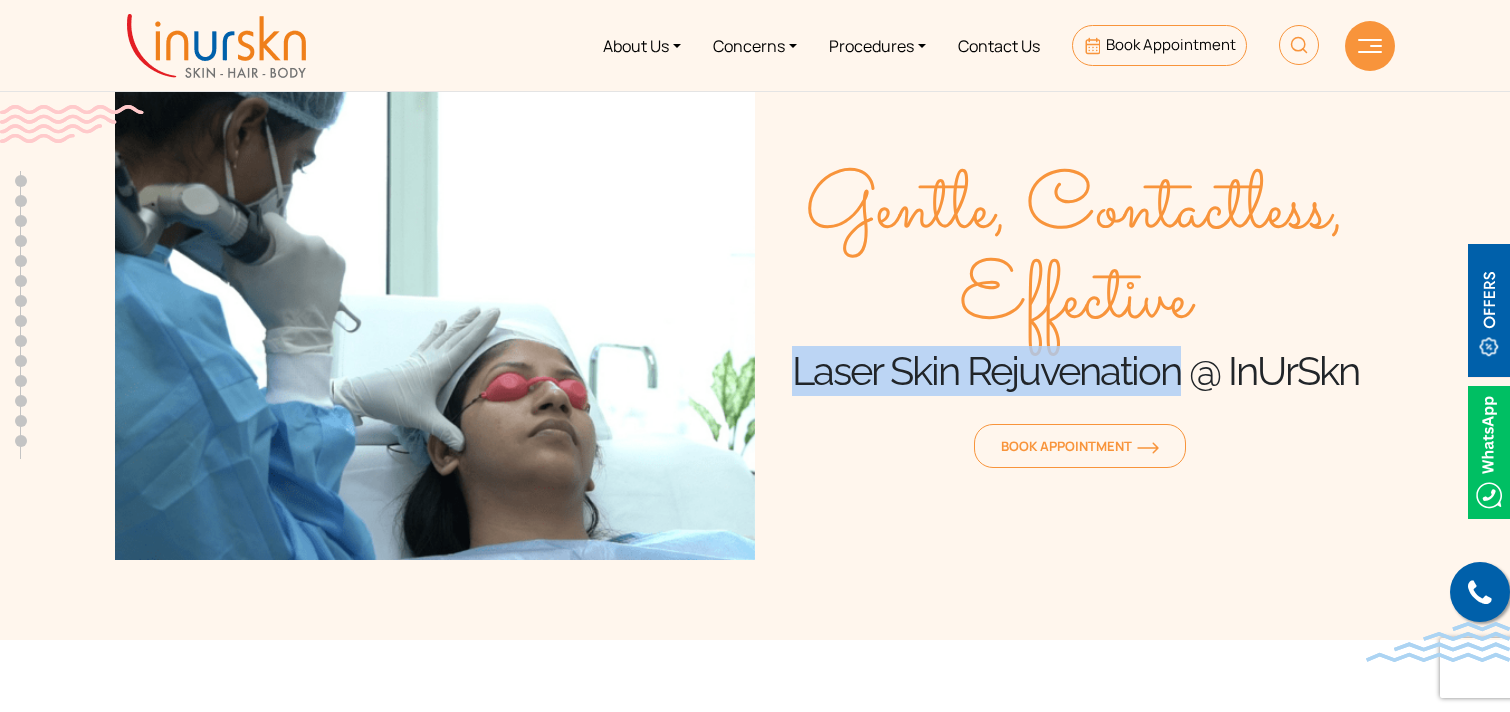 drag, startPoint x: 1185, startPoint y: 370, endPoint x: 762, endPoint y: 374, distance: 423.01892 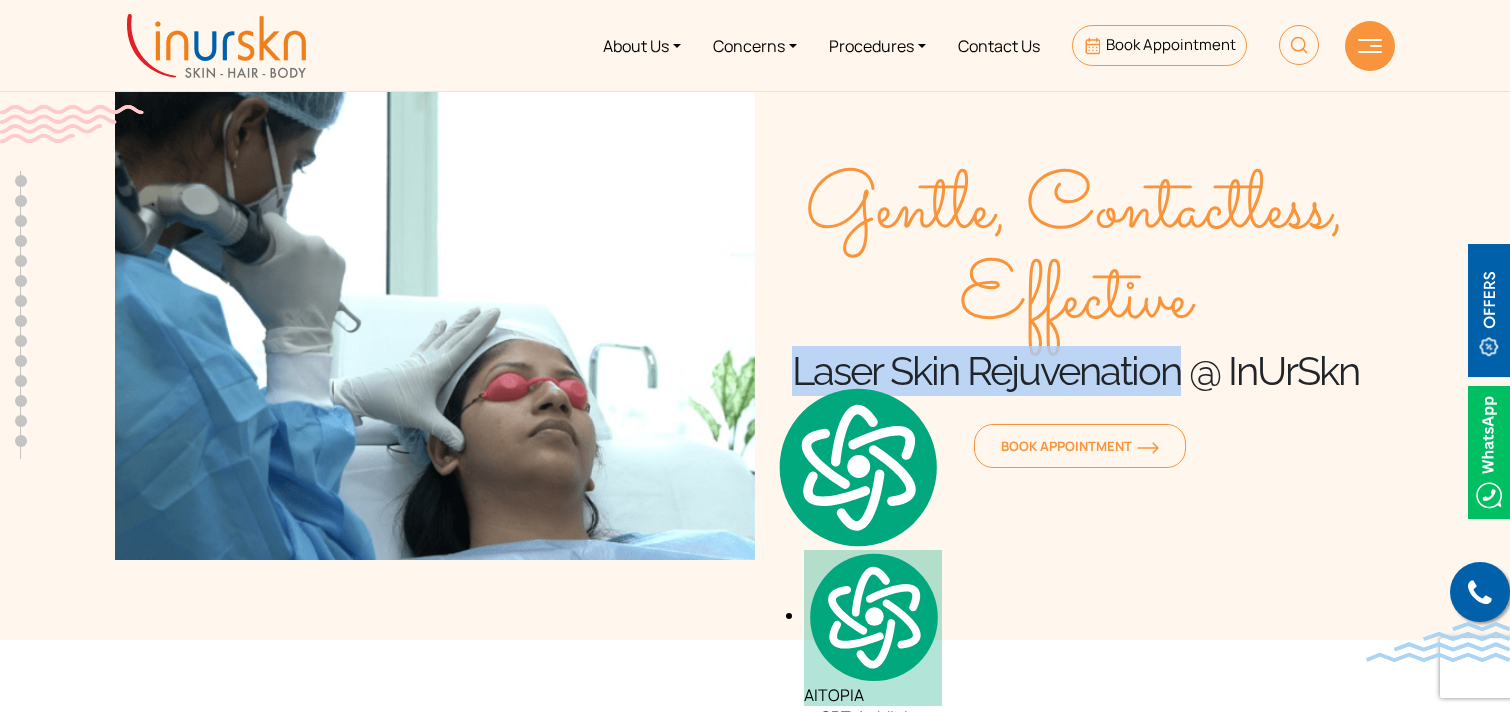 copy on "Laser Skin Rejuvenation" 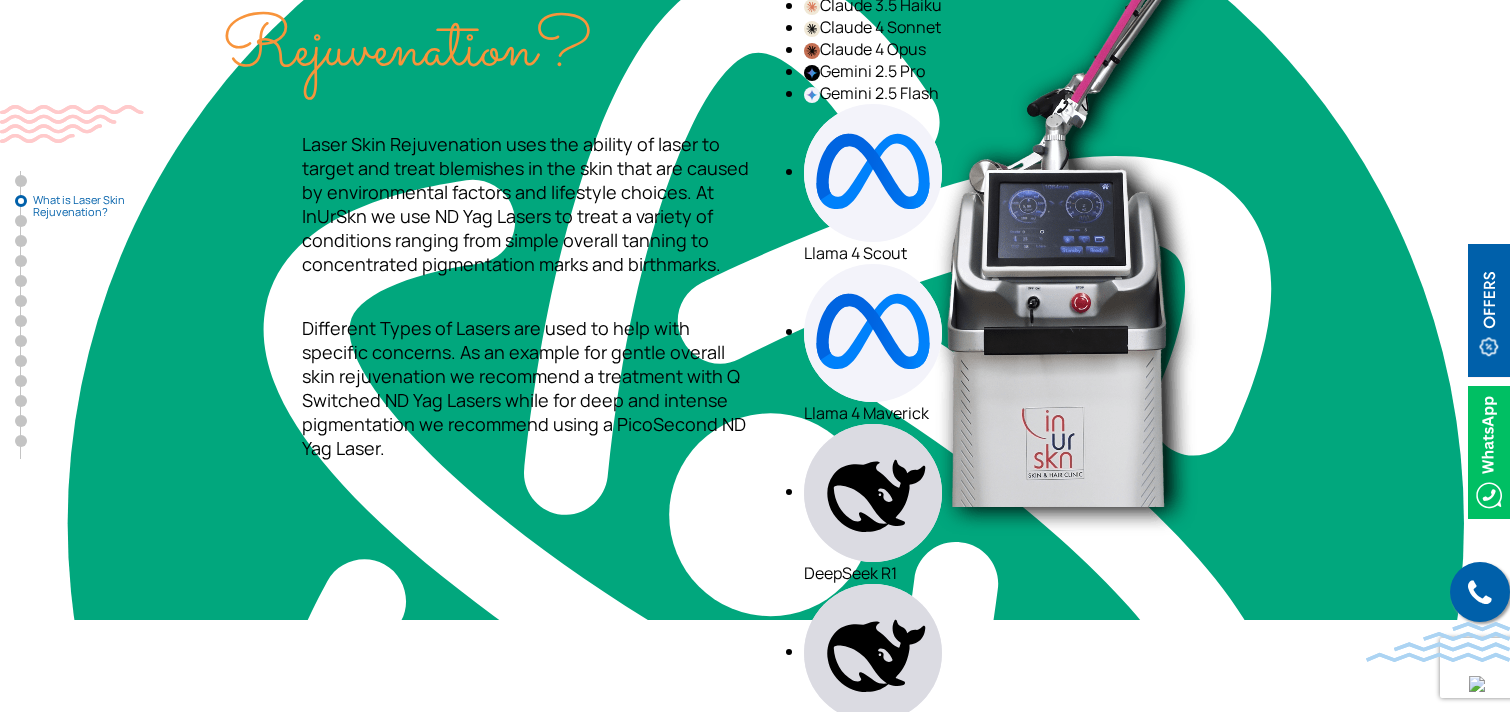 scroll, scrollTop: 882, scrollLeft: 0, axis: vertical 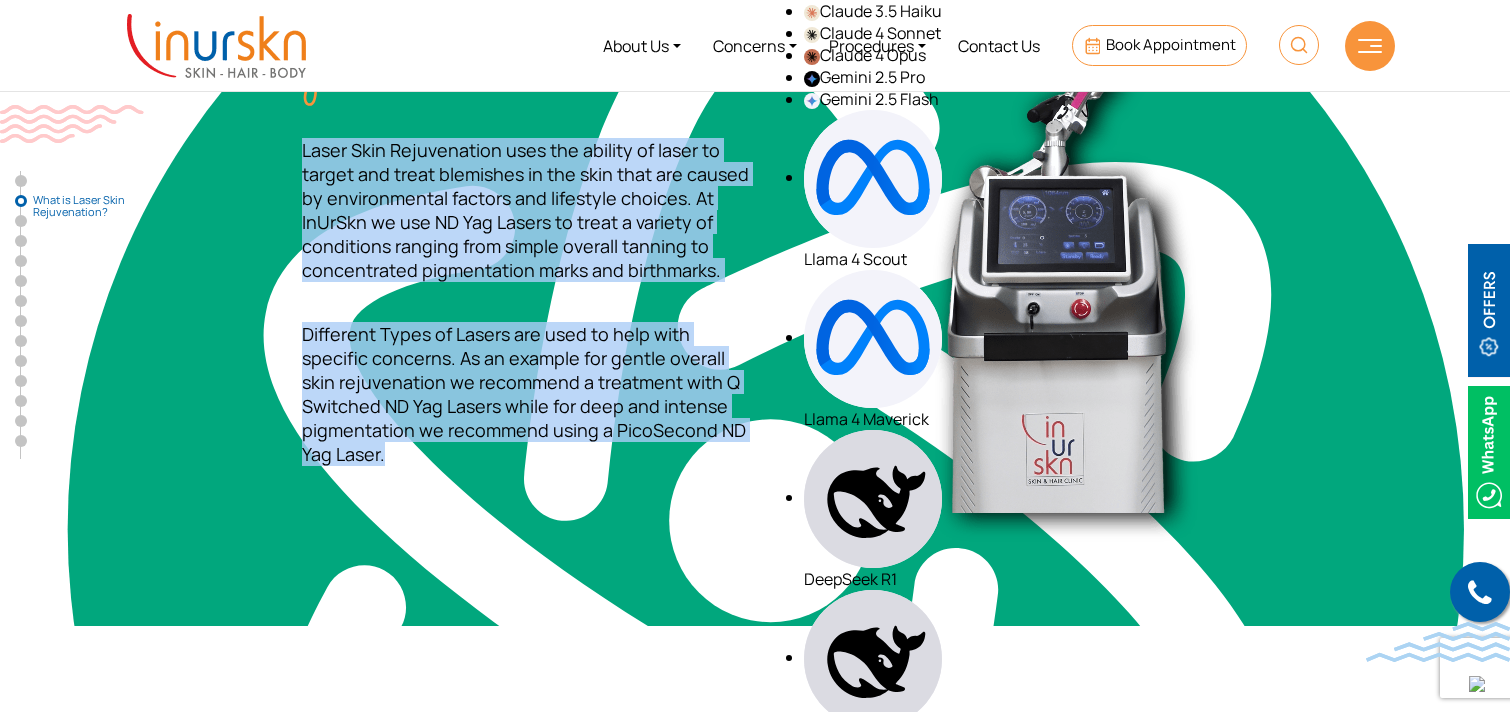 drag, startPoint x: 302, startPoint y: 144, endPoint x: 450, endPoint y: 447, distance: 337.2136 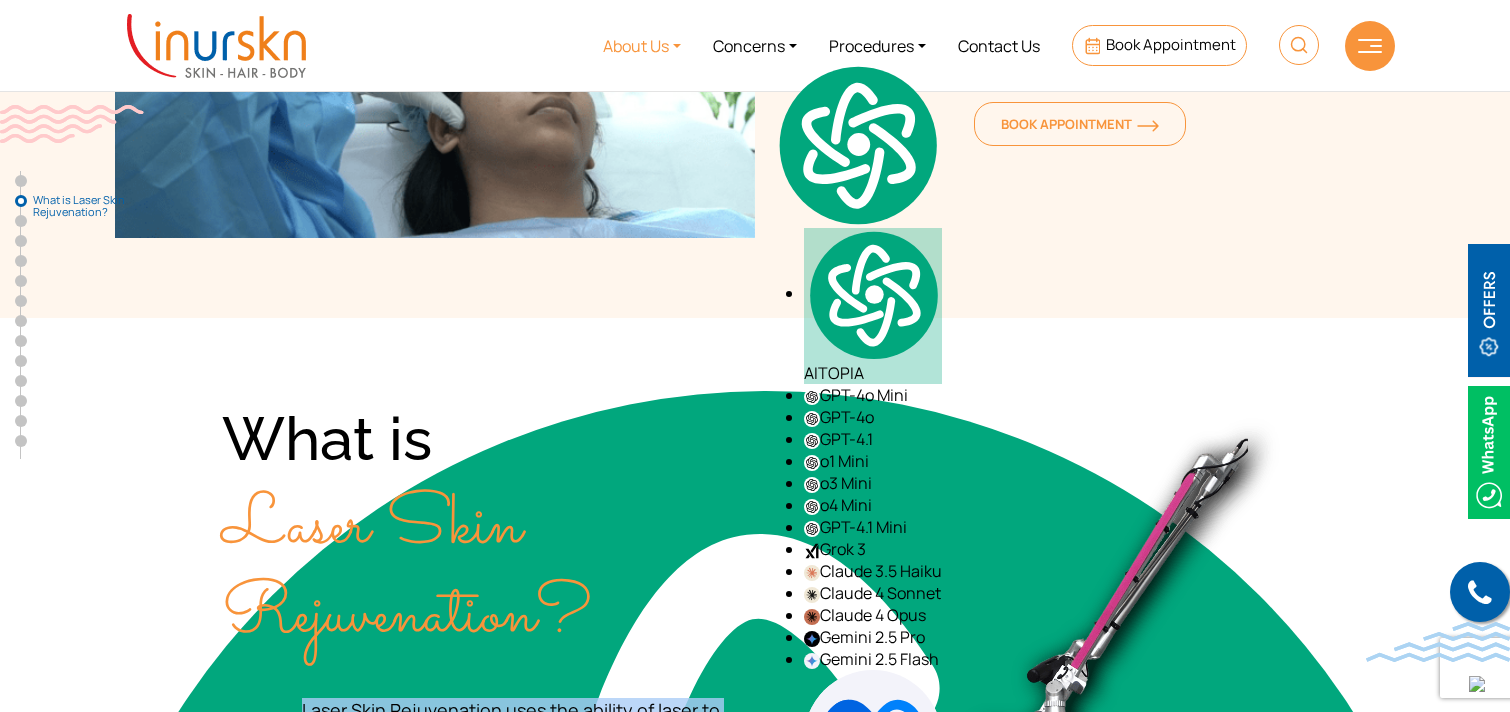 scroll, scrollTop: 0, scrollLeft: 0, axis: both 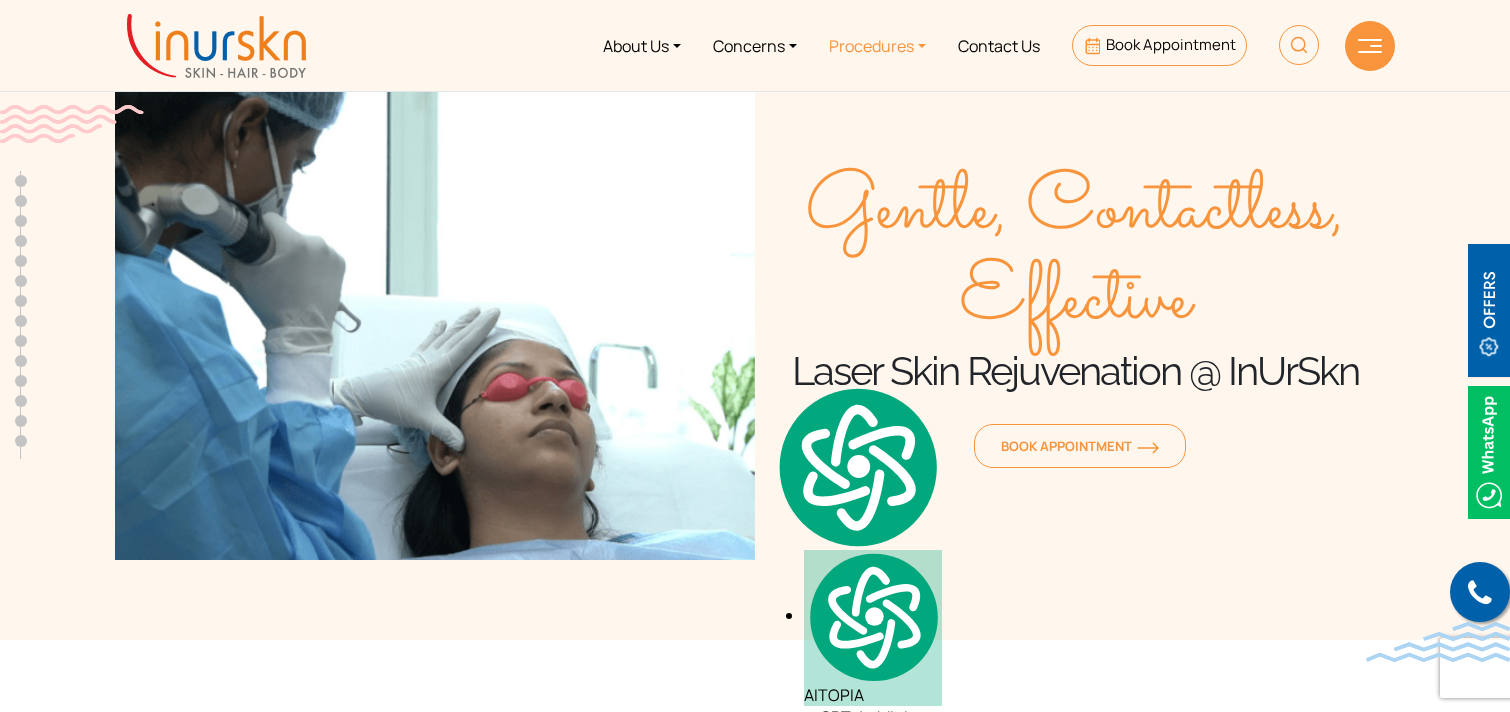 click on "Procedures" at bounding box center [877, 45] 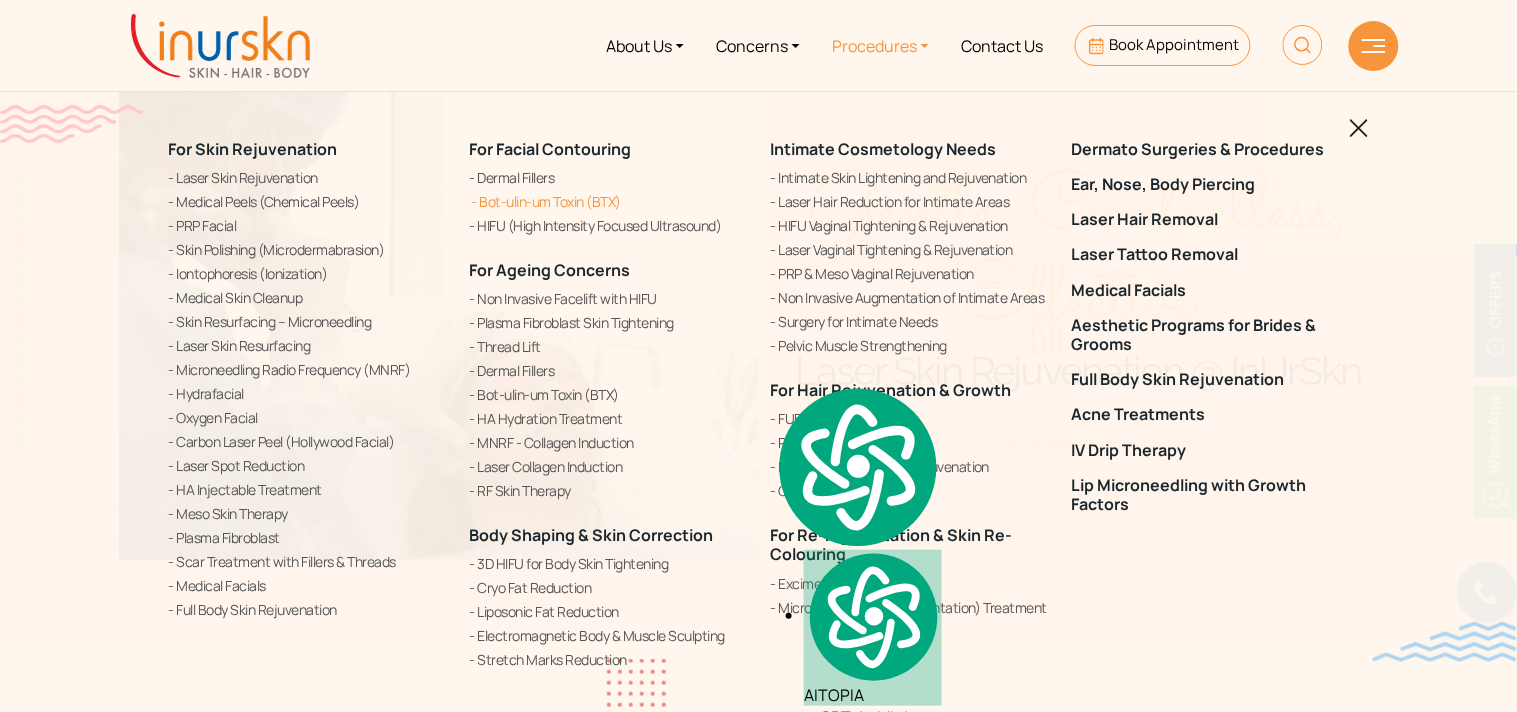 click on "Bot-ulin-um Toxin (BTX)" at bounding box center [608, 201] 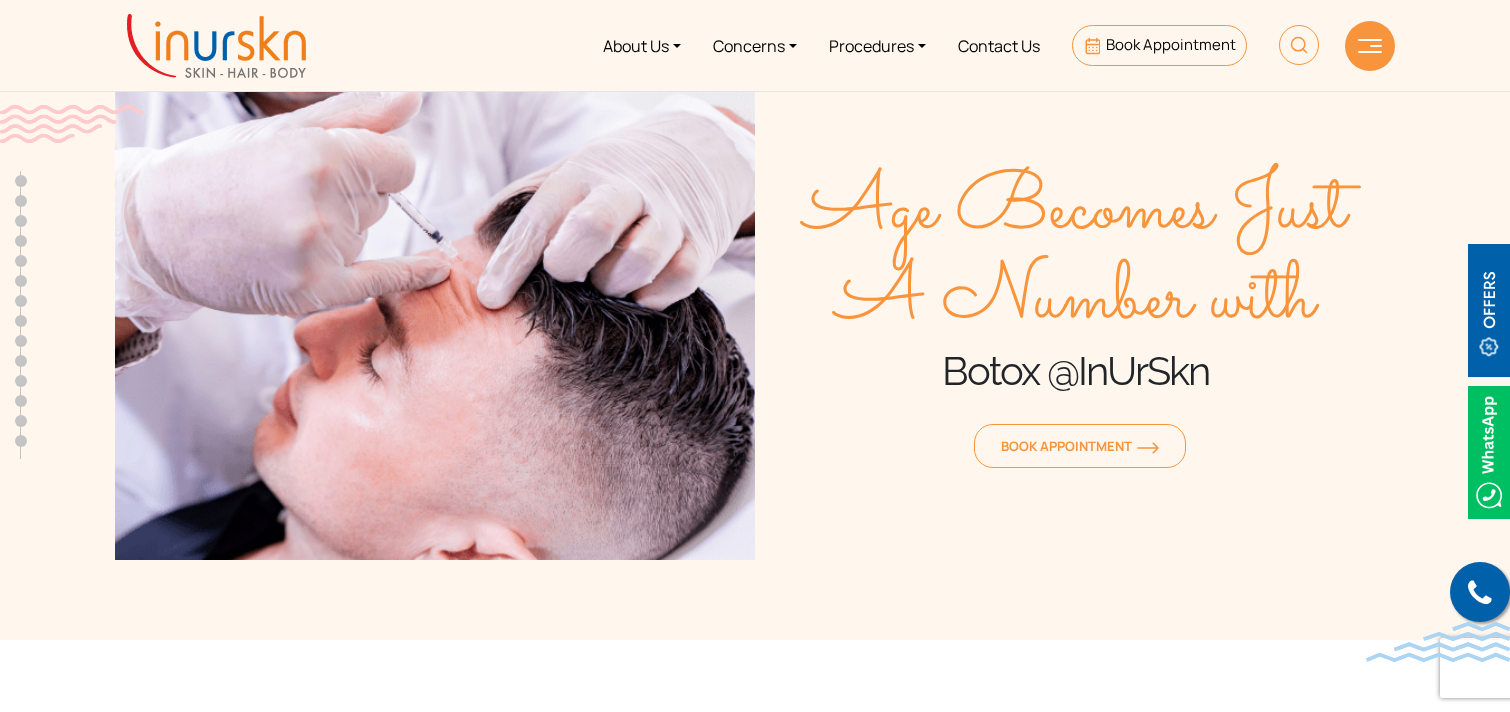 scroll, scrollTop: 0, scrollLeft: 0, axis: both 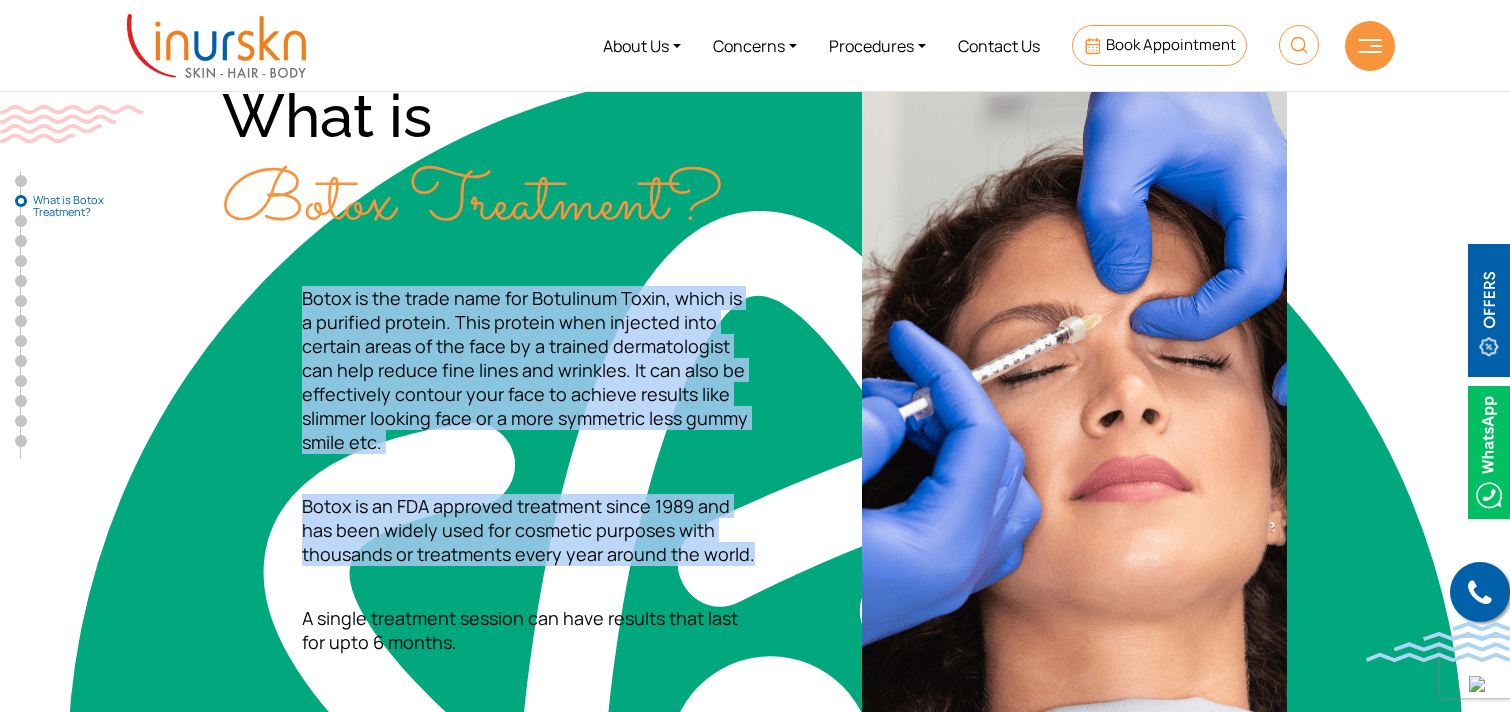 drag, startPoint x: 301, startPoint y: 293, endPoint x: 757, endPoint y: 551, distance: 523.9275 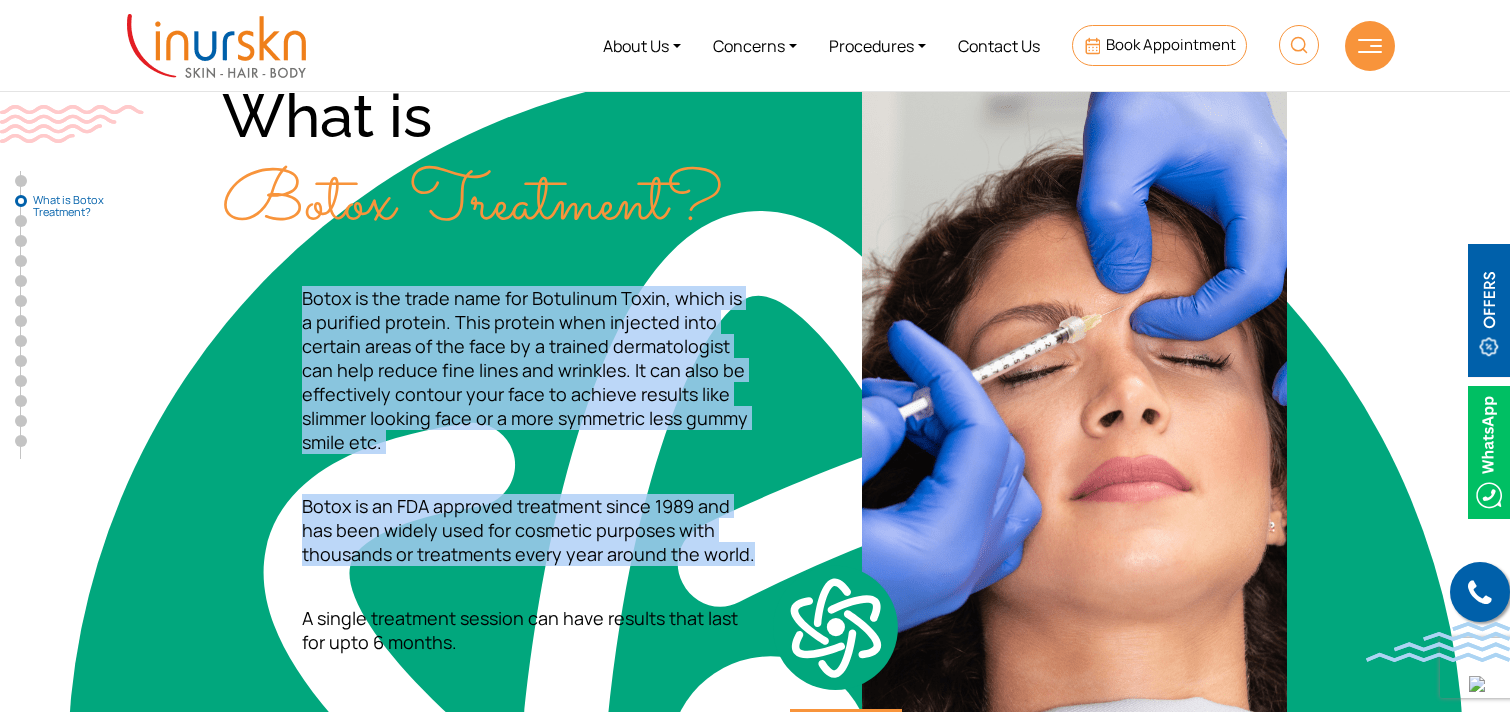copy on "Botox is the trade name for Botulinum Toxin, which is a purified protein. This protein when injected into certain areas of the face by a trained dermatologist can help reduce fine lines and wrinkles. It can also be effectively contour your face to achieve results like slimmer looking face or a more symmetric less gummy smile etc.
Botox is an FDA approved treatment since 1989 and has been widely used for cosmetic purposes with thousands or treatments every year around the world." 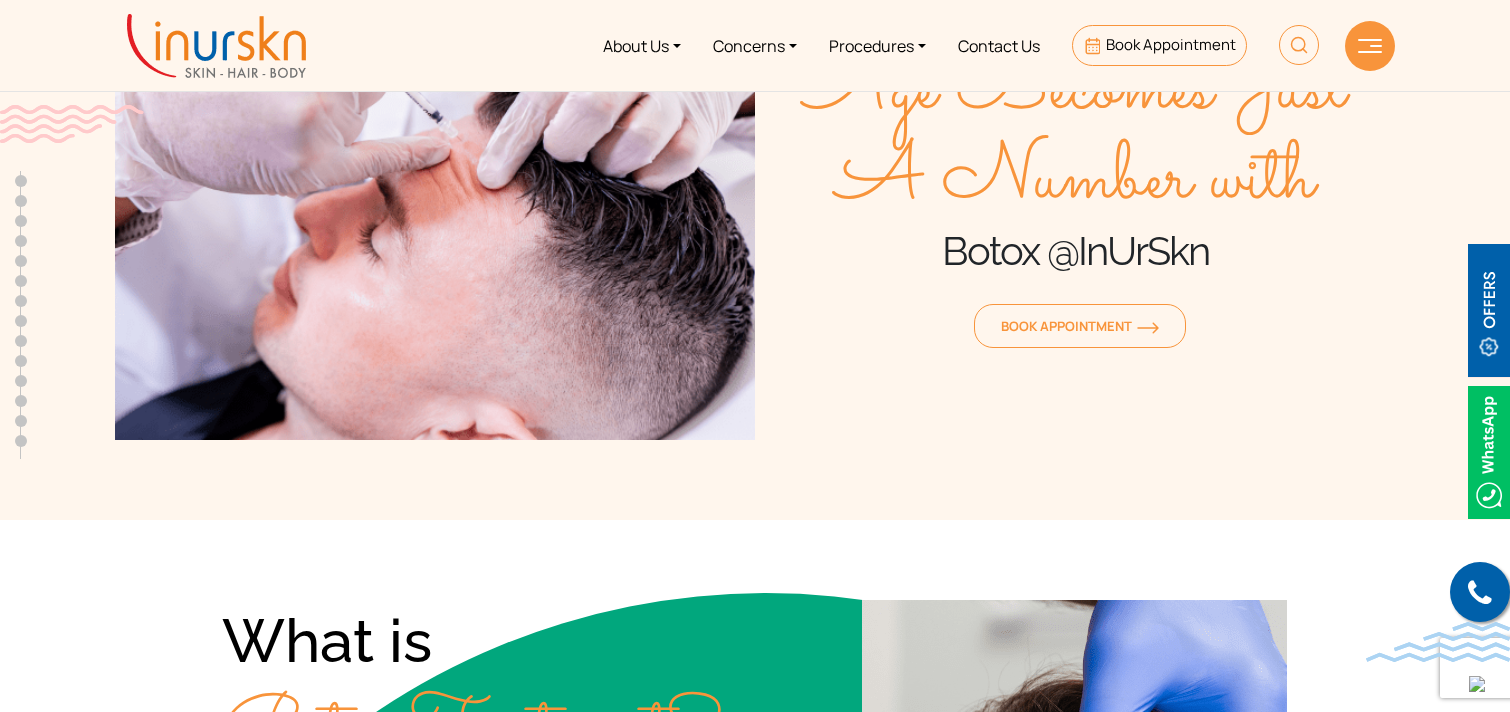 scroll, scrollTop: 0, scrollLeft: 0, axis: both 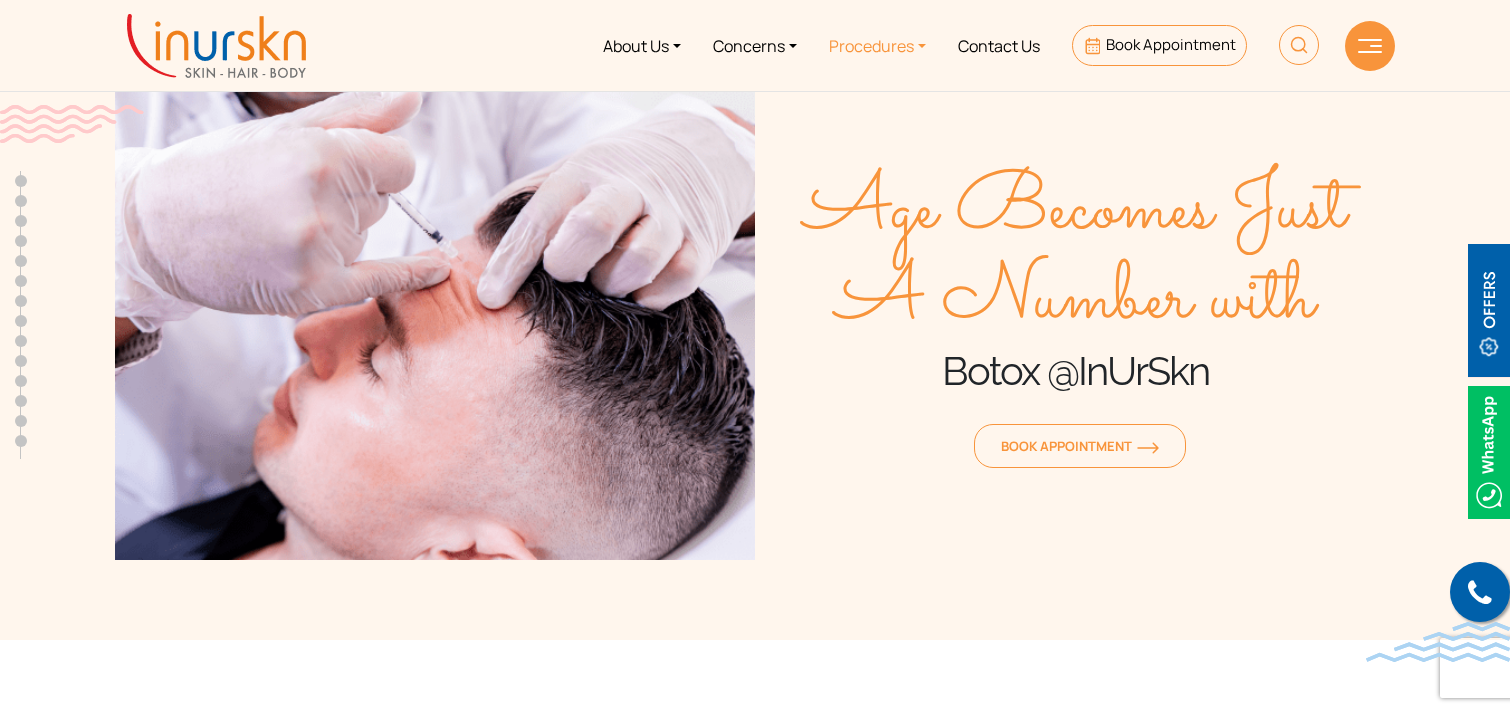 click on "Procedures" at bounding box center (877, 45) 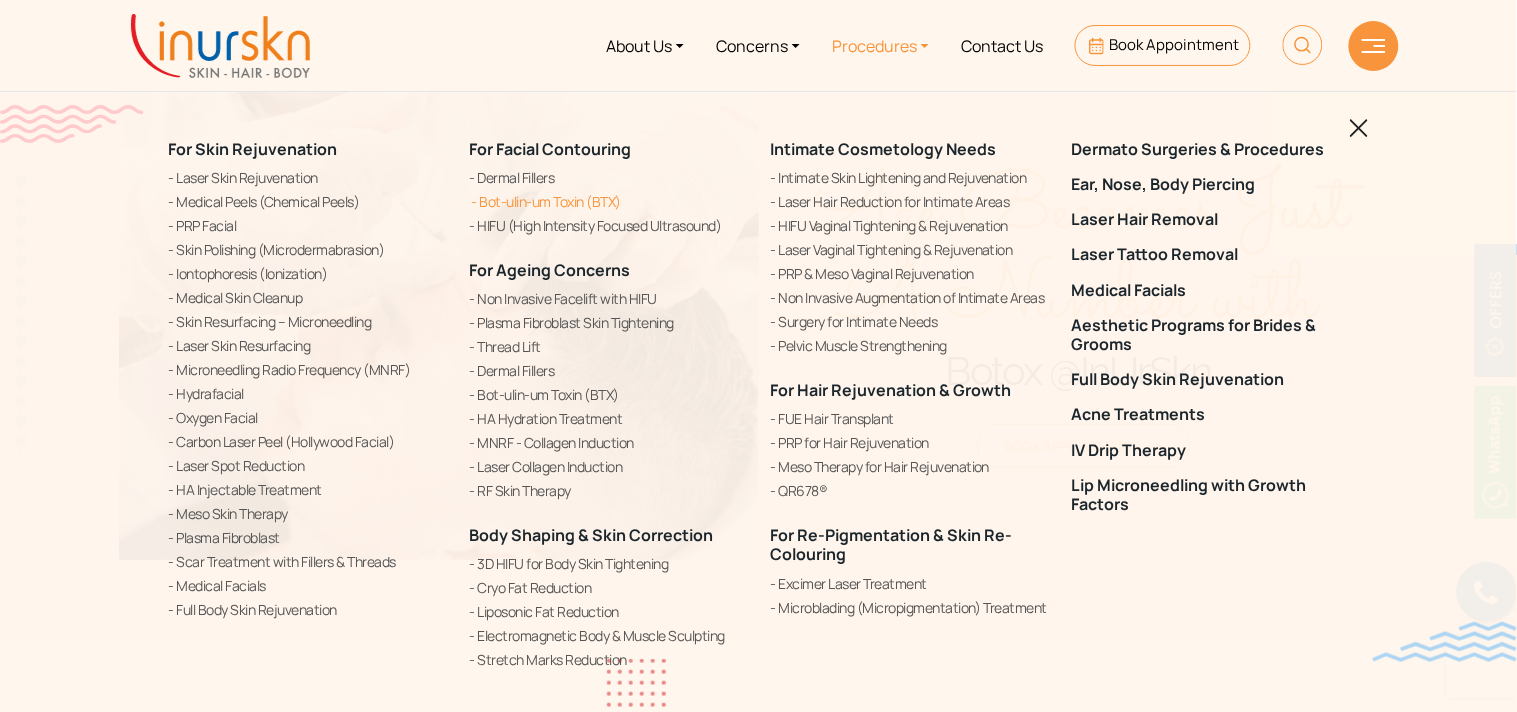 click on "Bot-ulin-um Toxin (BTX)" at bounding box center (608, 201) 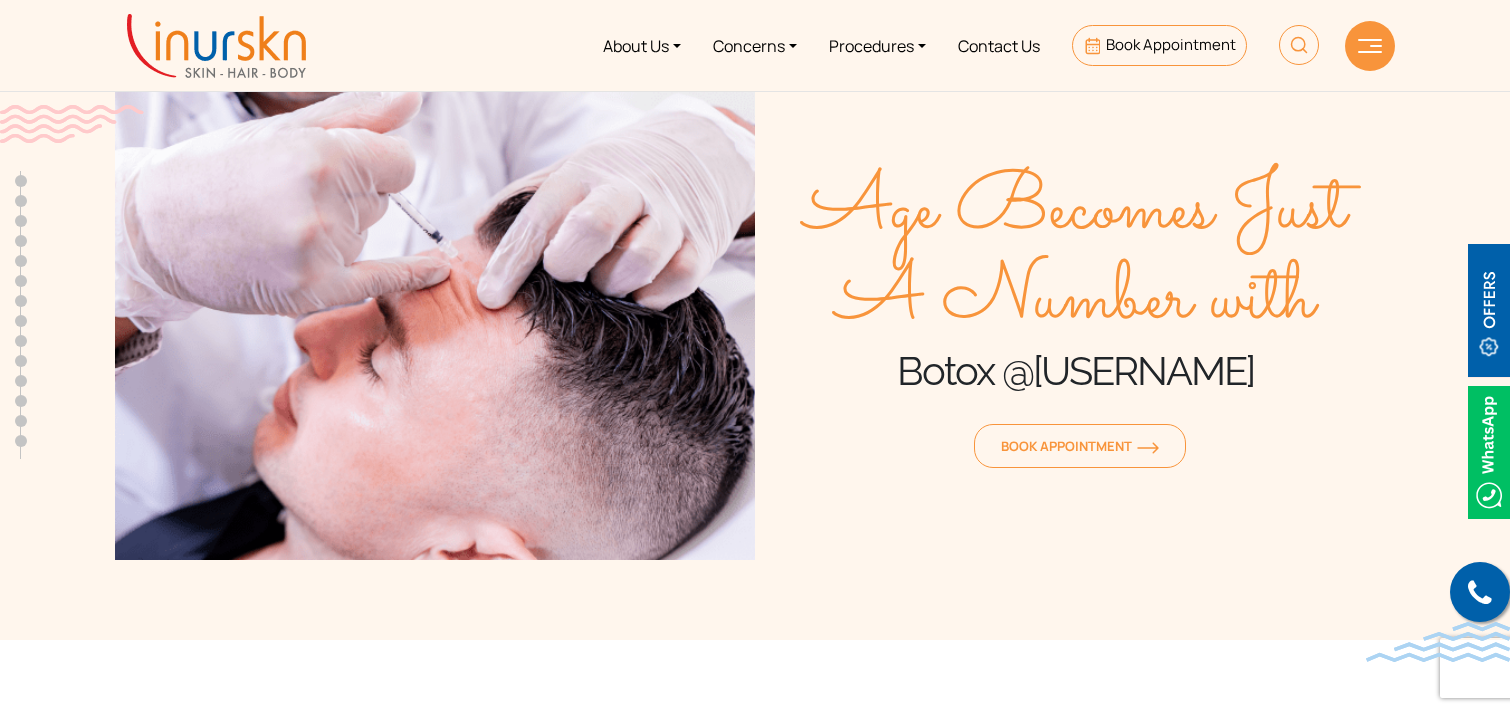 scroll, scrollTop: 0, scrollLeft: 0, axis: both 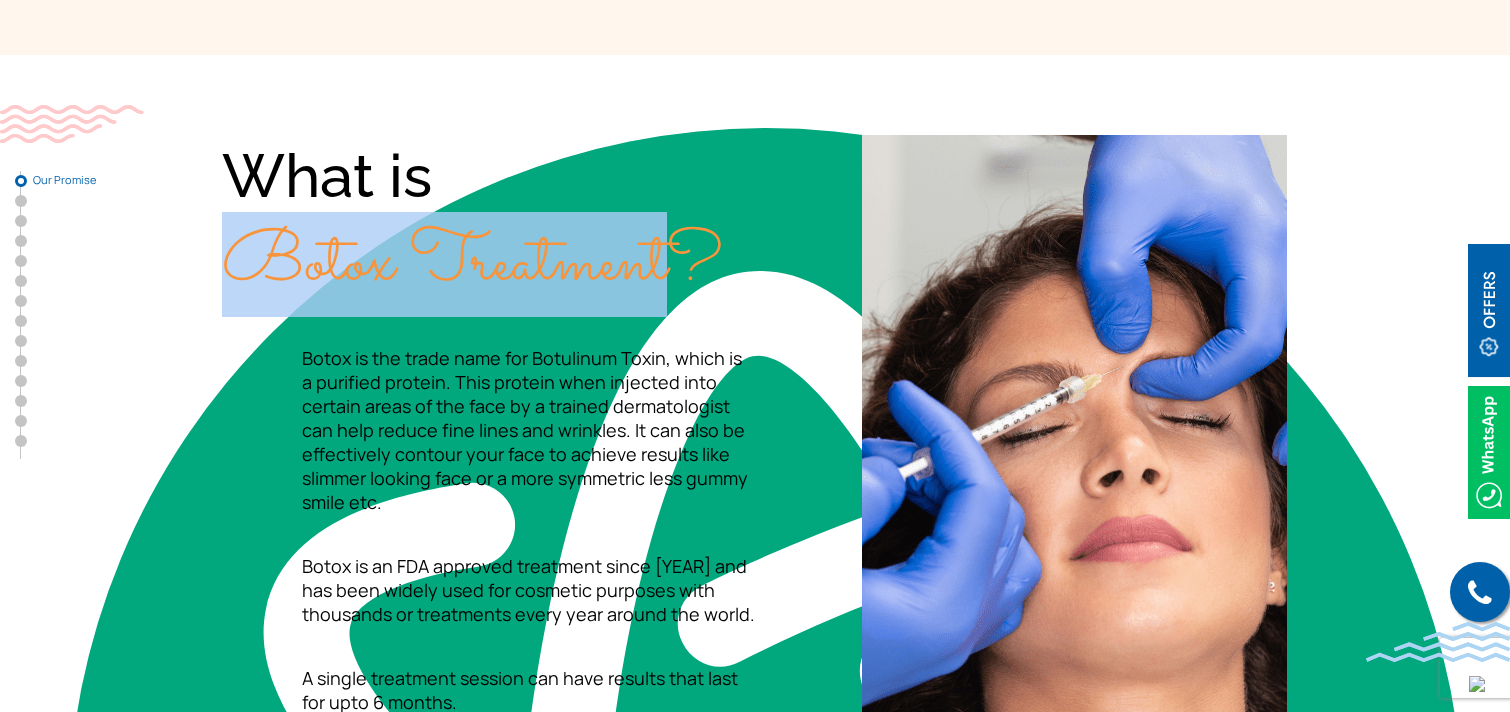 drag, startPoint x: 200, startPoint y: 256, endPoint x: 662, endPoint y: 255, distance: 462.00107 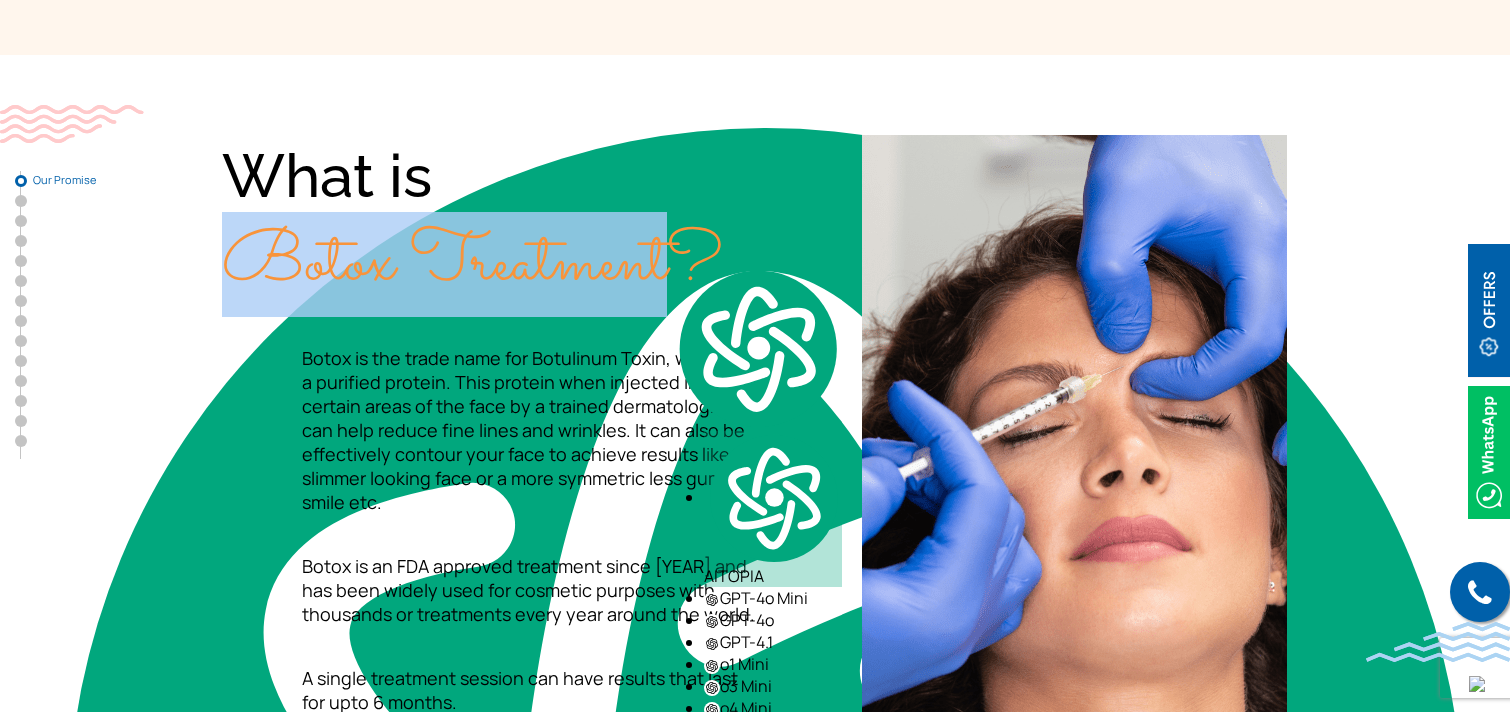 copy on "Botox Treatment" 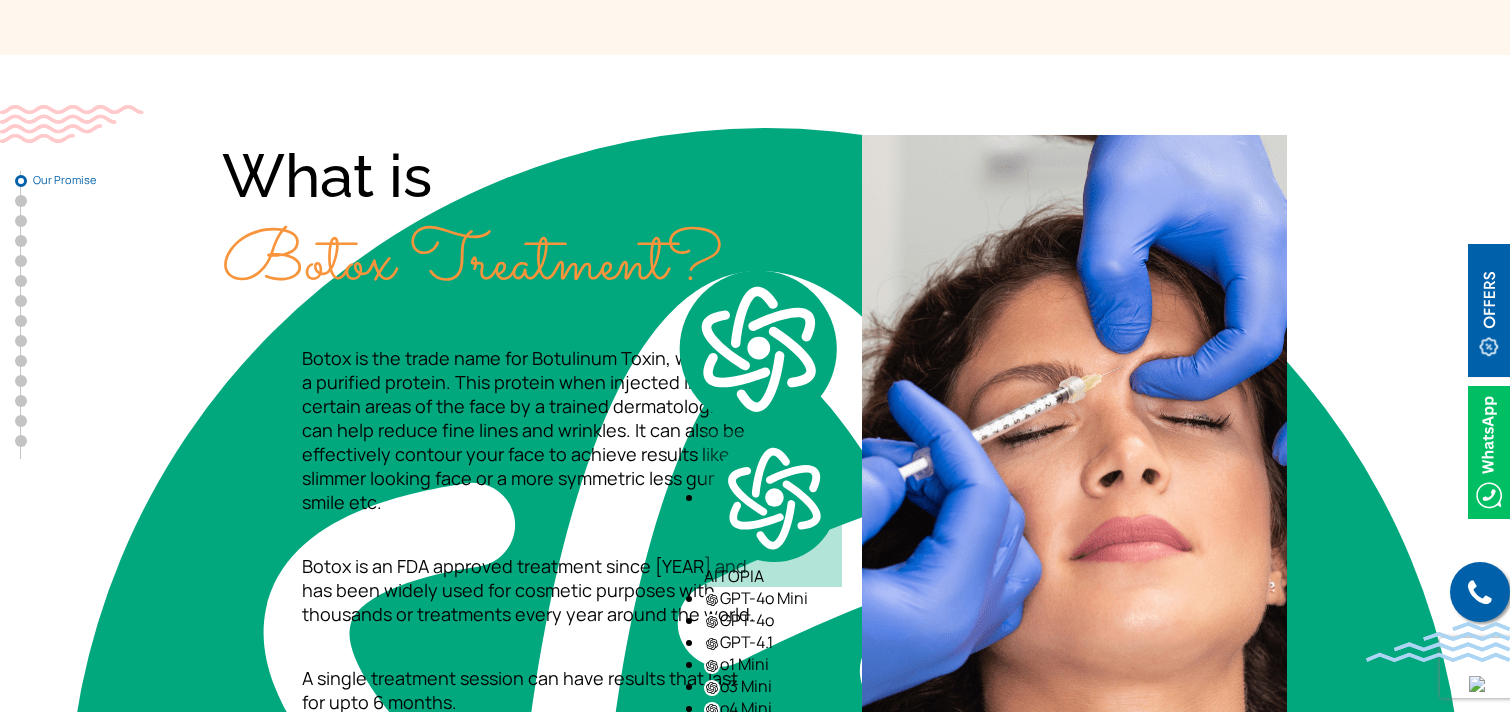 click on "Botox is the trade name for Botulinum Toxin, which is a purified protein. This protein when injected into certain areas of the face by a trained dermatologist can help reduce fine lines and wrinkles. It can also be effectively contour your face to achieve results like slimmer looking face or a more symmetric less gummy smile etc." at bounding box center [525, 430] 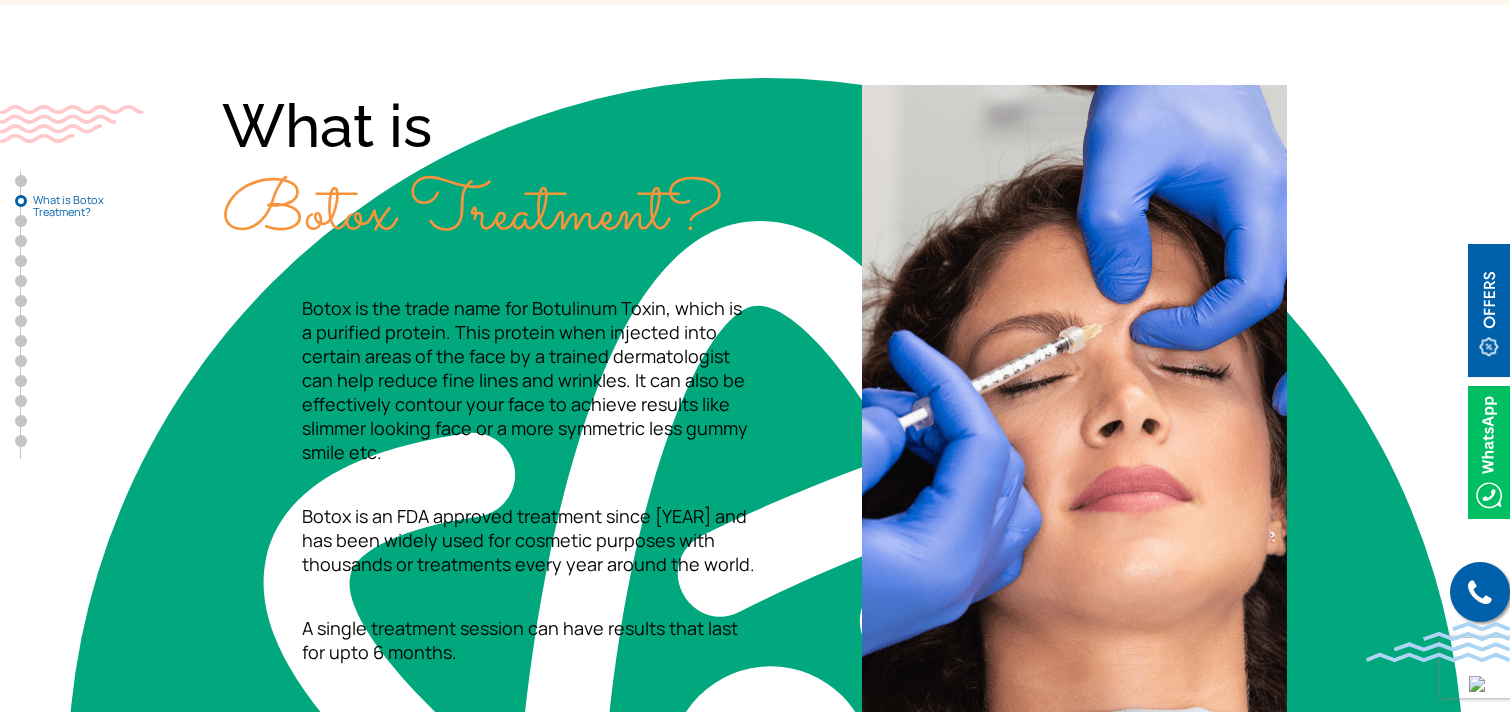scroll, scrollTop: 714, scrollLeft: 0, axis: vertical 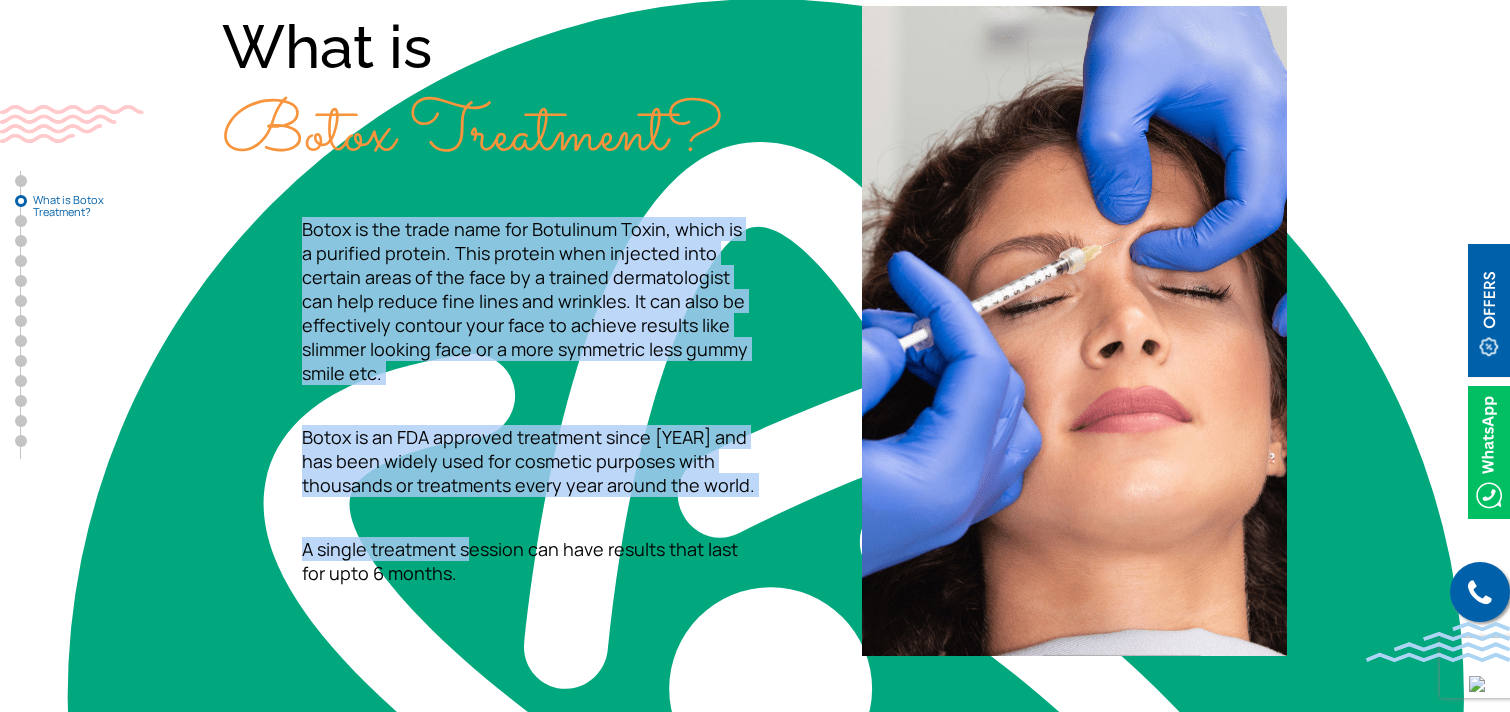 drag, startPoint x: 303, startPoint y: 225, endPoint x: 473, endPoint y: 560, distance: 375.66608 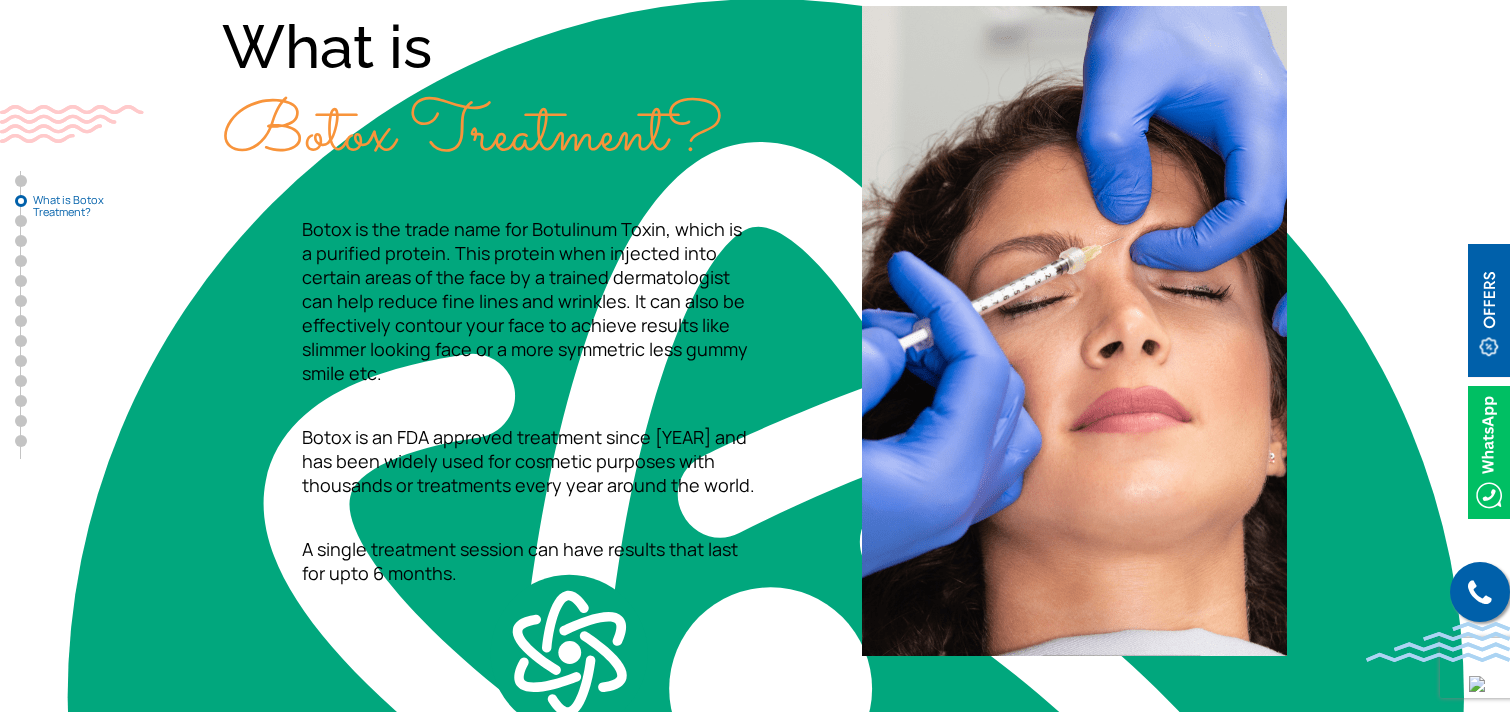 click on "A single treatment session can have results that last for upto 6 months." at bounding box center (488, 561) 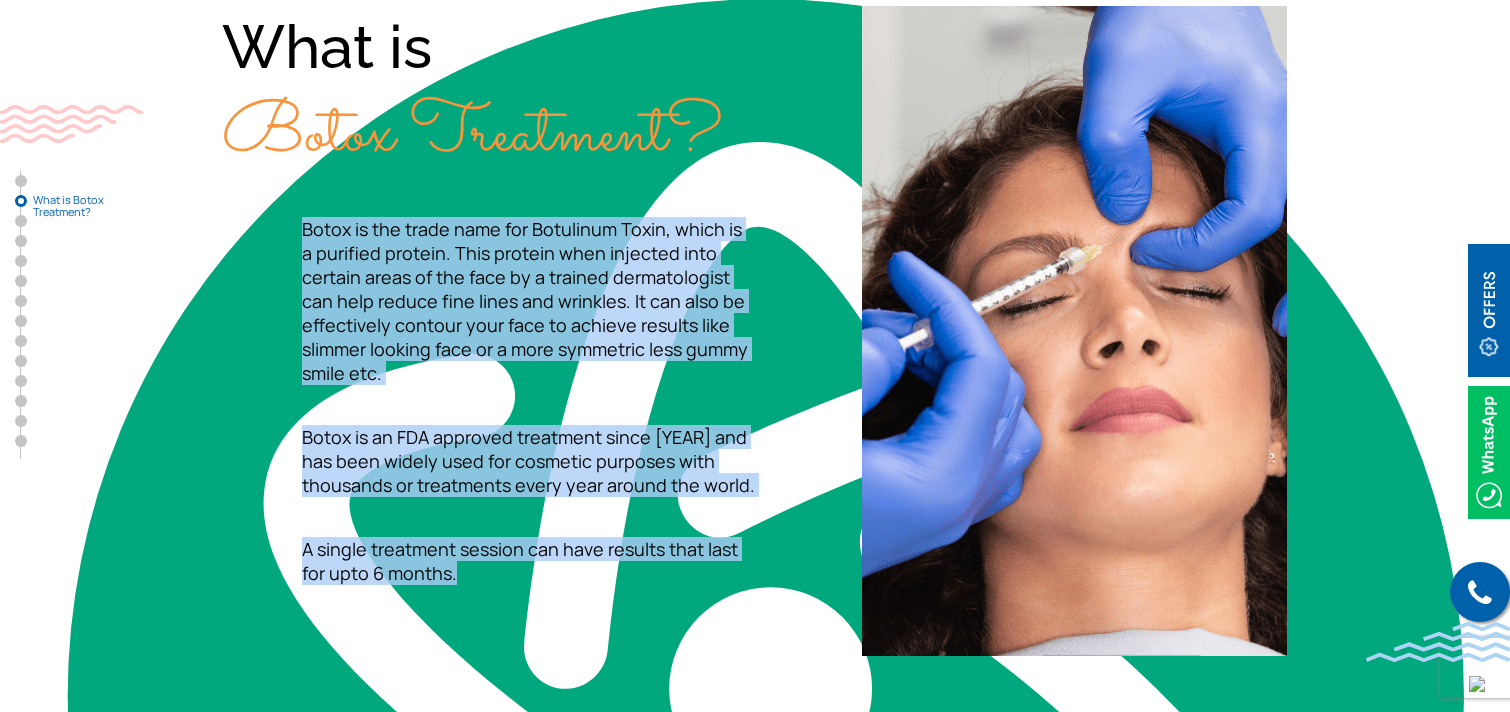 drag, startPoint x: 302, startPoint y: 225, endPoint x: 462, endPoint y: 573, distance: 383.0196 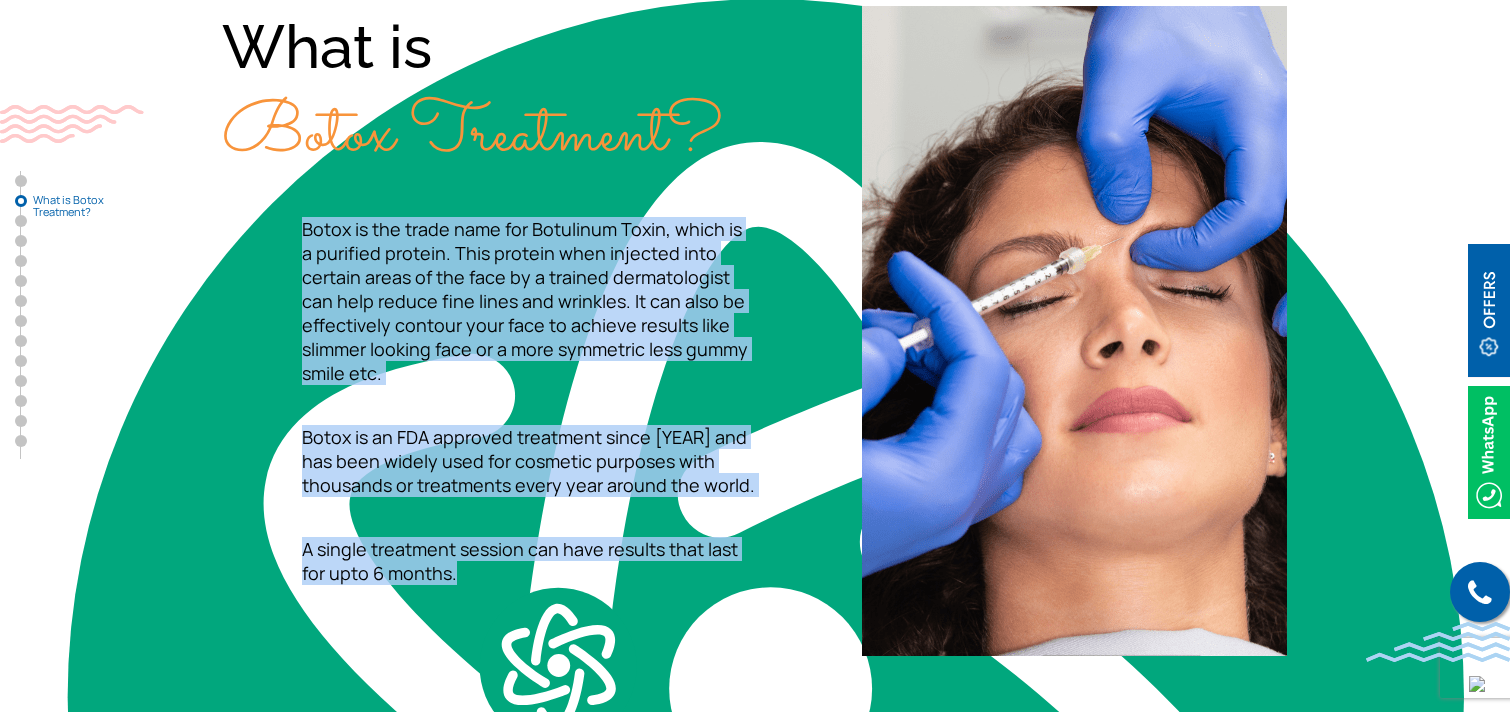 copy on "Botox is the trade name for Botulinum Toxin, which is a purified protein. This protein when injected into certain areas of the face by a trained dermatologist can help reduce fine lines and wrinkles. It can also be effectively contour your face to achieve results like slimmer looking face or a more symmetric less gummy smile etc.
Botox is an FDA approved treatment since 1989 and has been widely used for cosmetic purposes with thousands or treatments every year around the world.
A single treatment session can have results that last for upto 6 months." 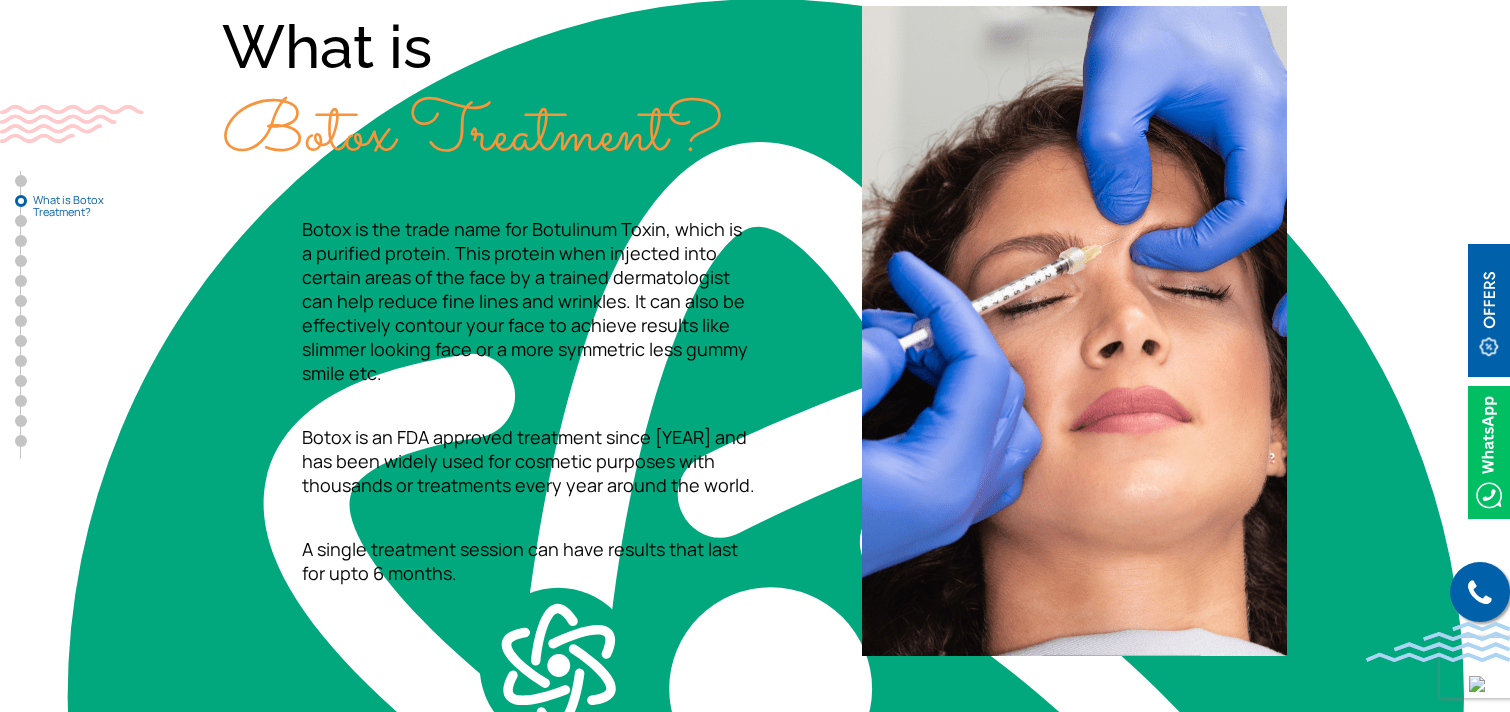 click on "Botox Treatment?" at bounding box center (472, 135) 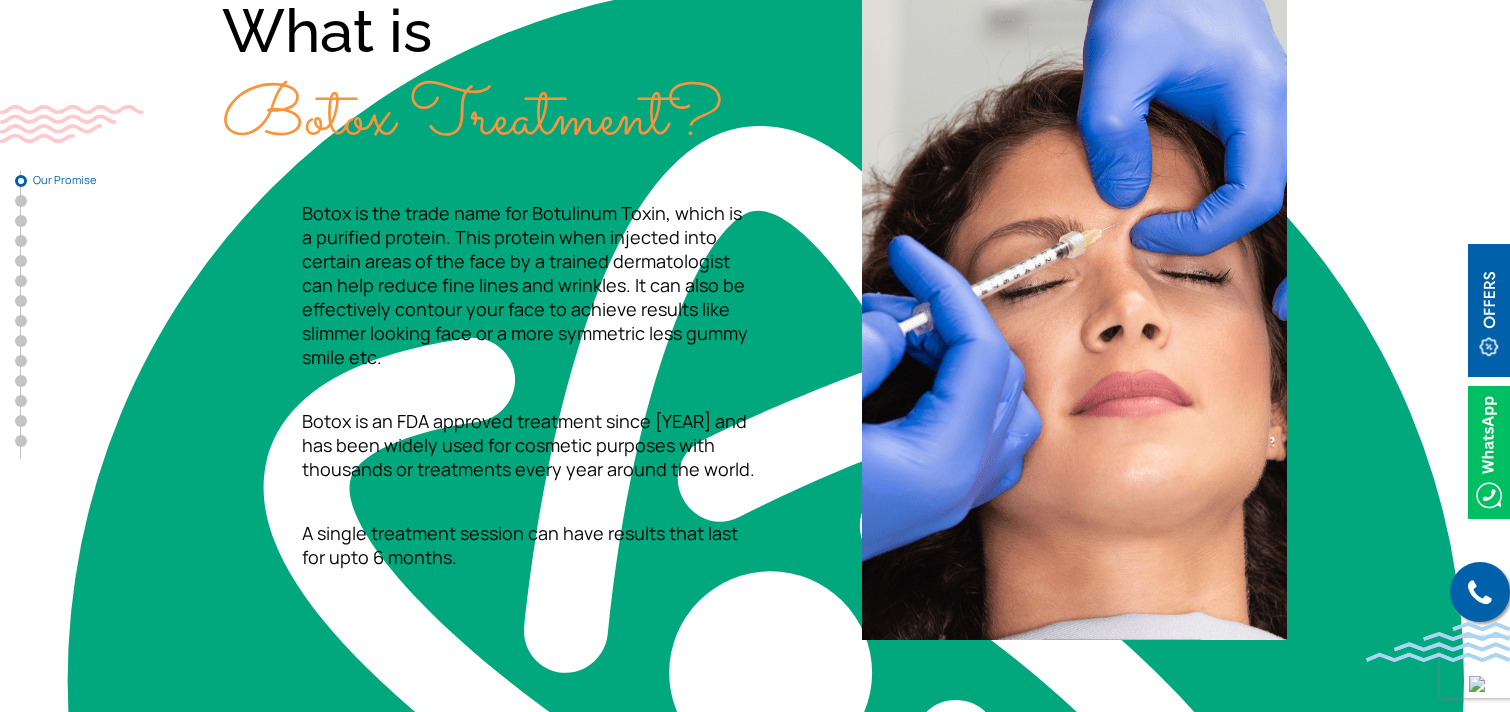 scroll, scrollTop: 0, scrollLeft: 0, axis: both 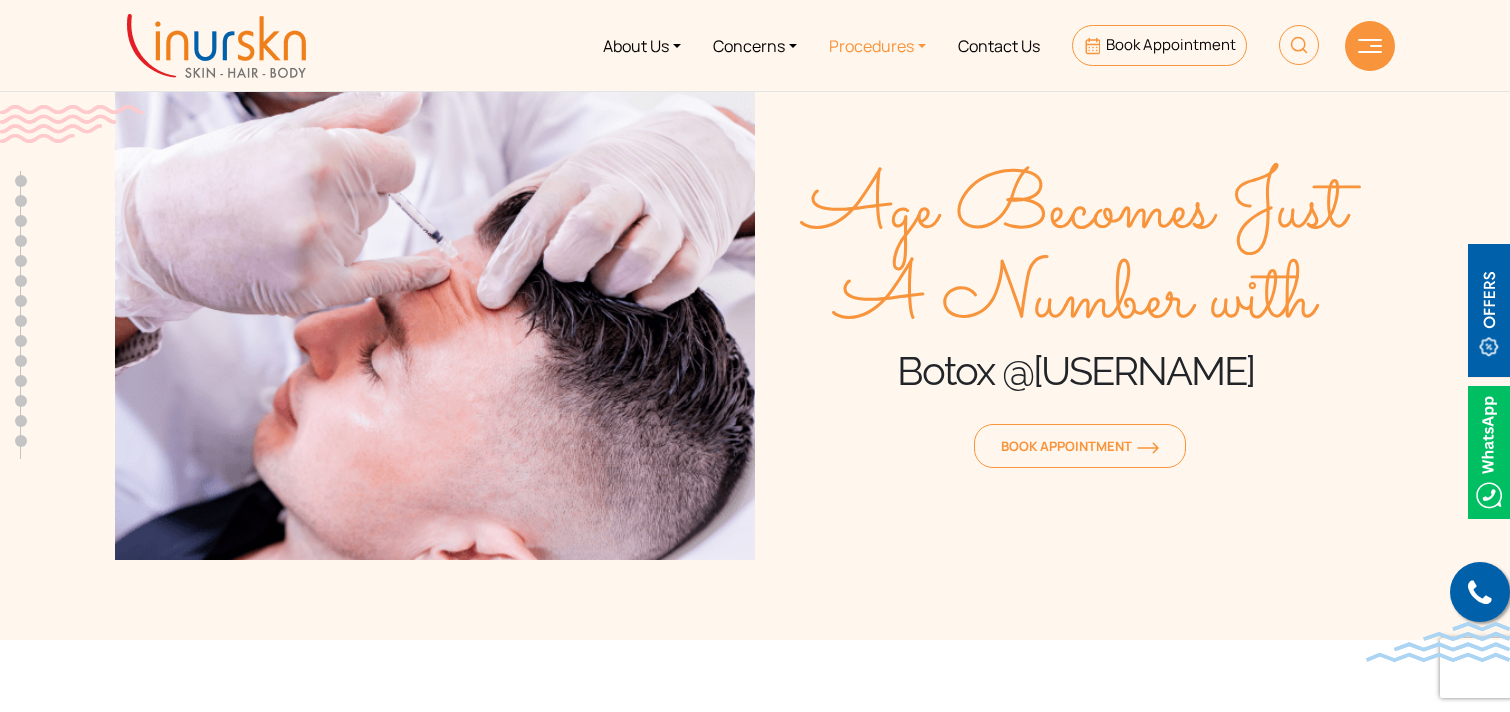 click on "Procedures" at bounding box center (877, 45) 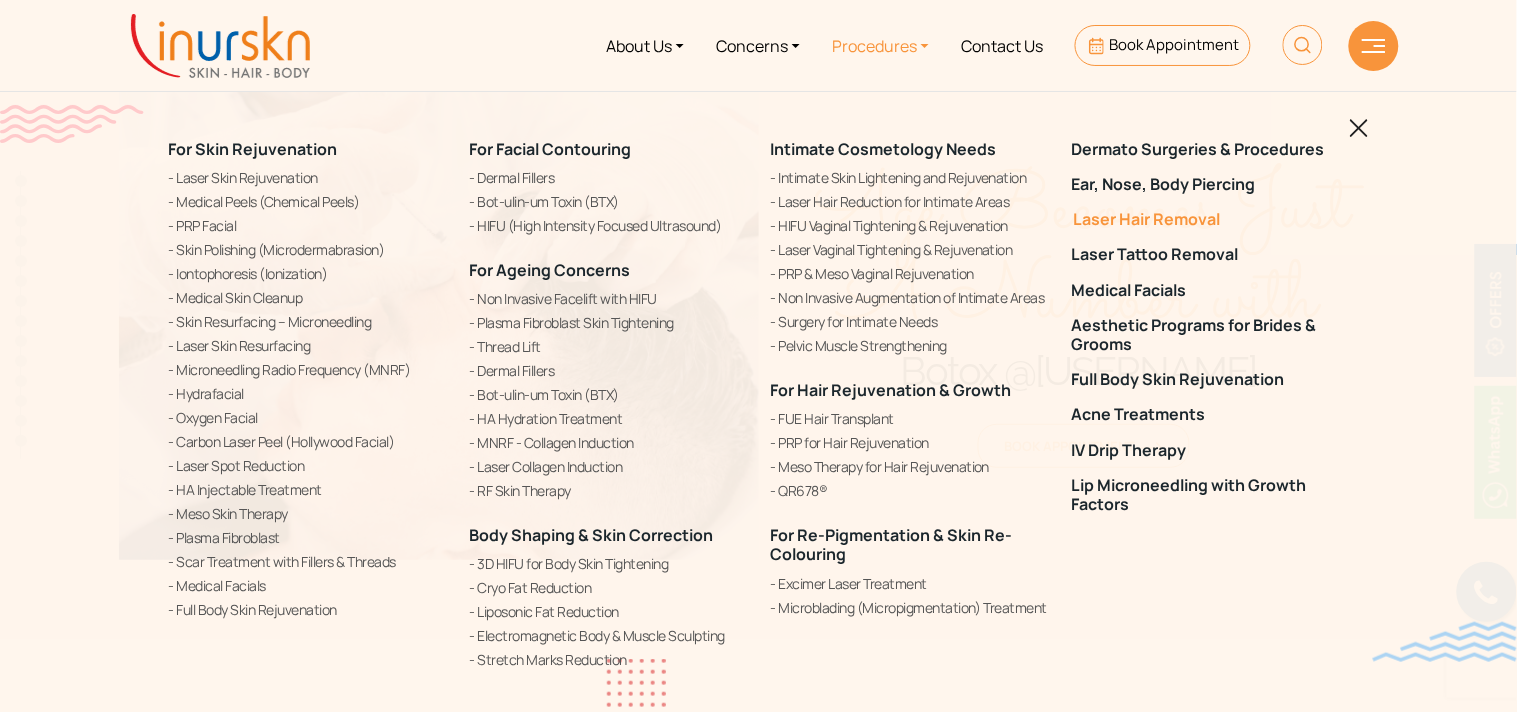 click on "Laser Hair Removal" at bounding box center (1210, 219) 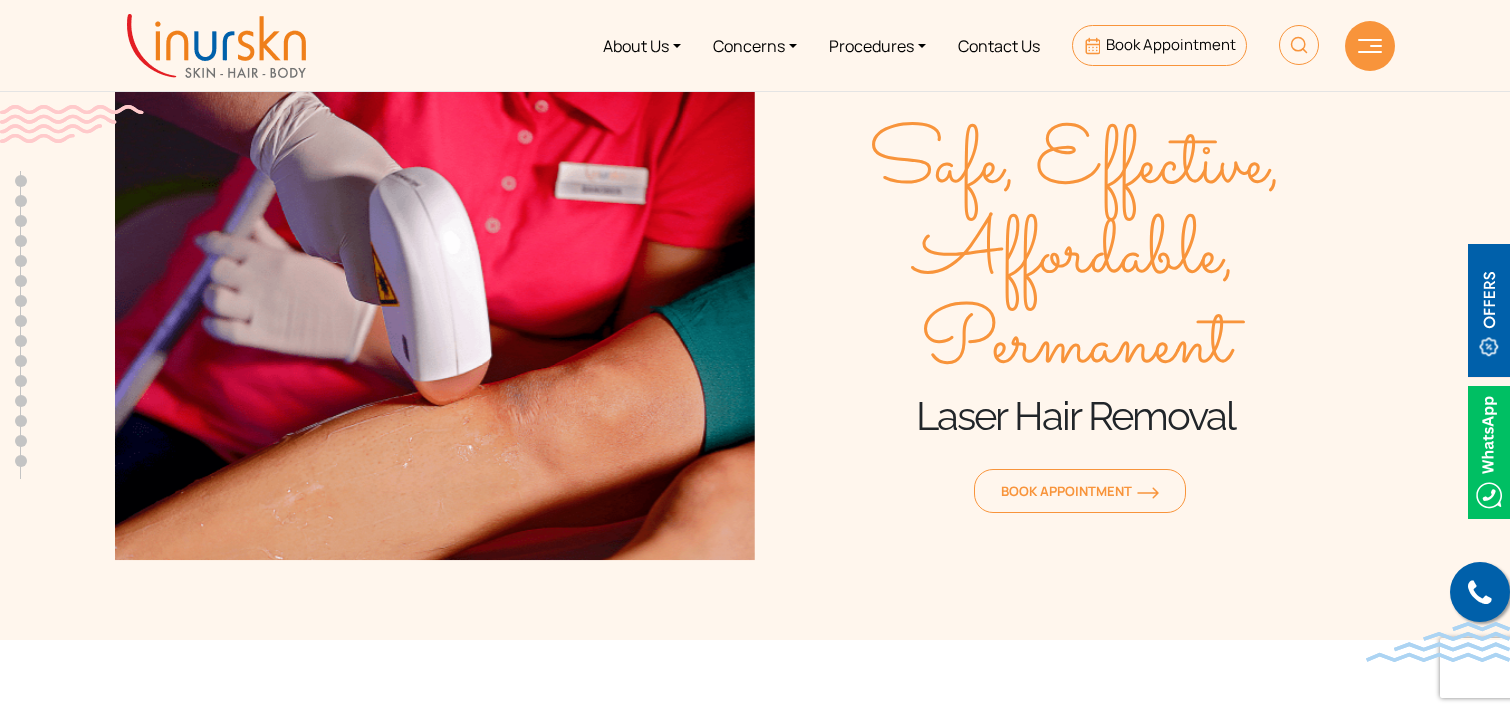 scroll, scrollTop: 0, scrollLeft: 0, axis: both 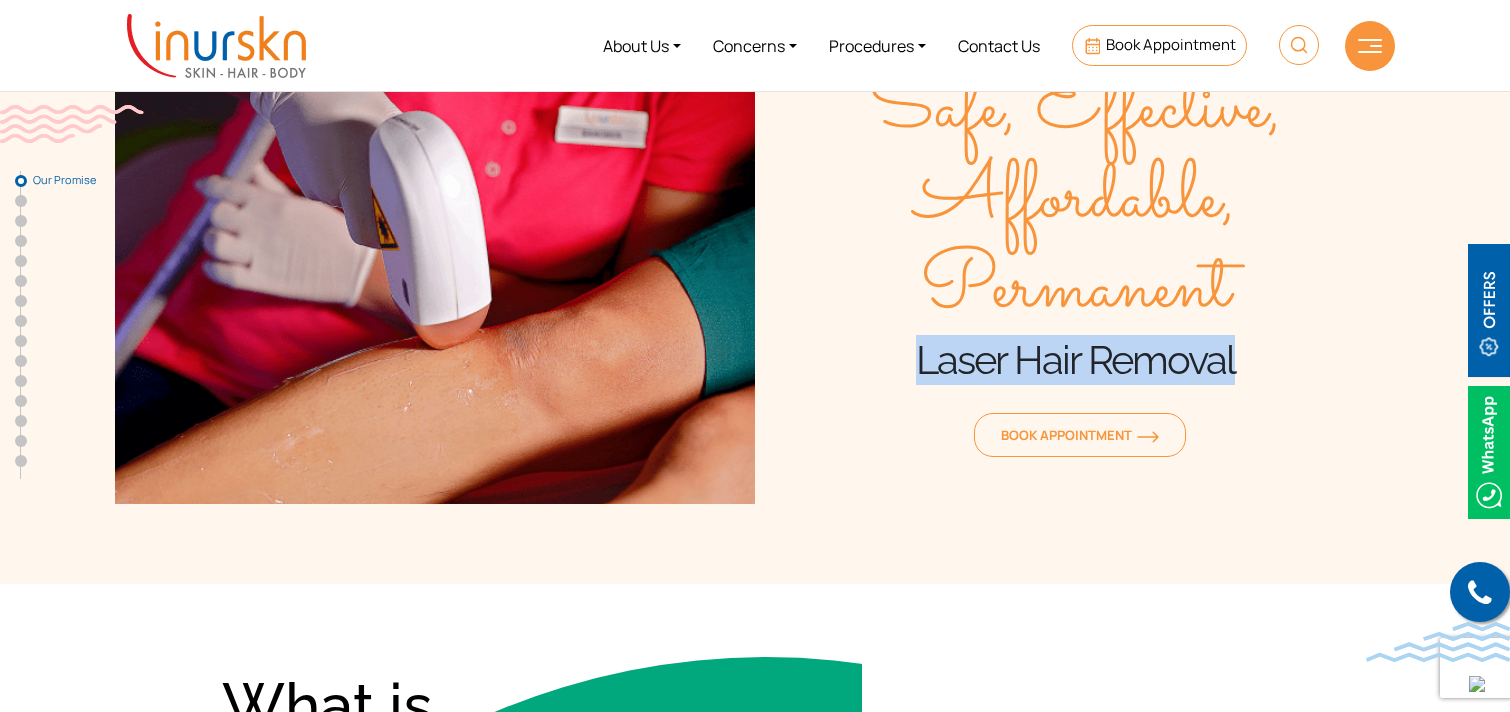 drag, startPoint x: 901, startPoint y: 368, endPoint x: 1254, endPoint y: 358, distance: 353.1416 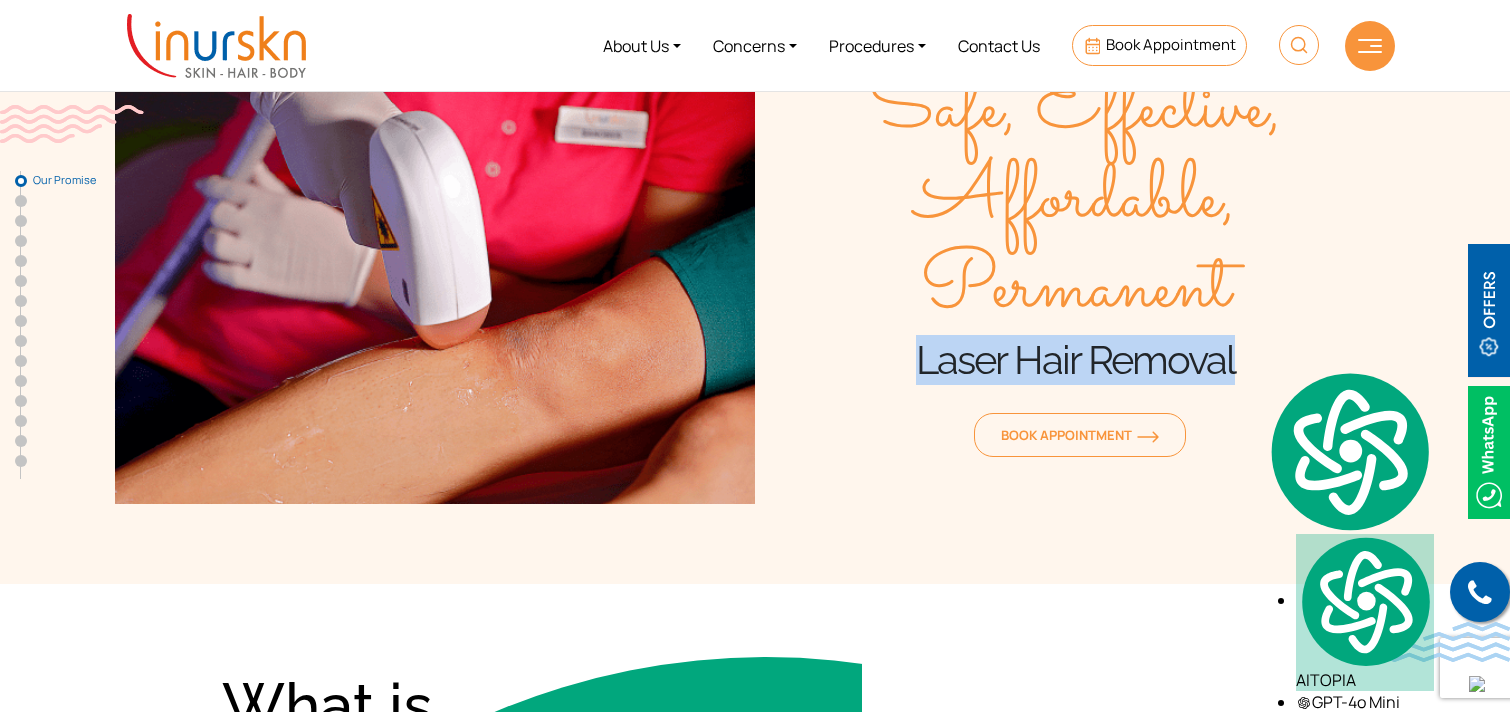 copy on "Laser Hair Removal" 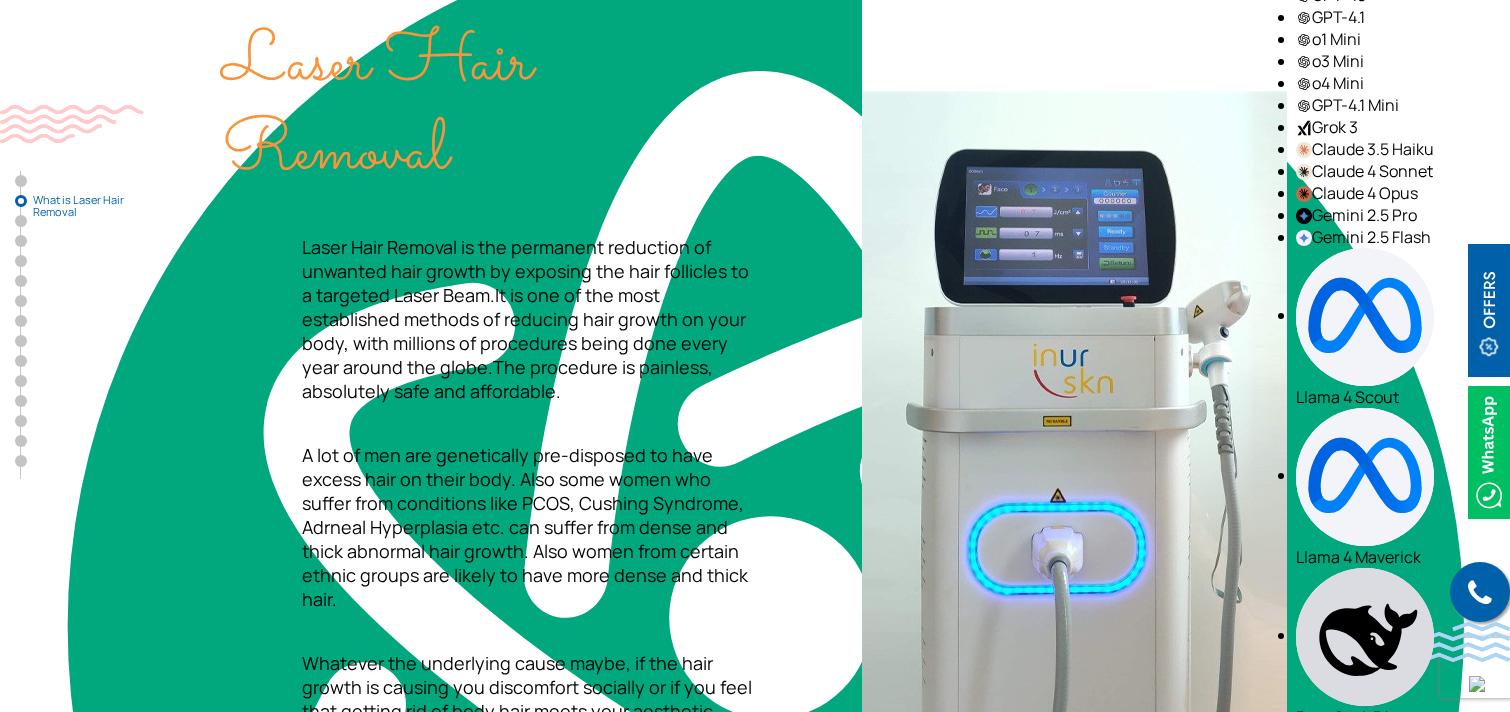 scroll, scrollTop: 786, scrollLeft: 0, axis: vertical 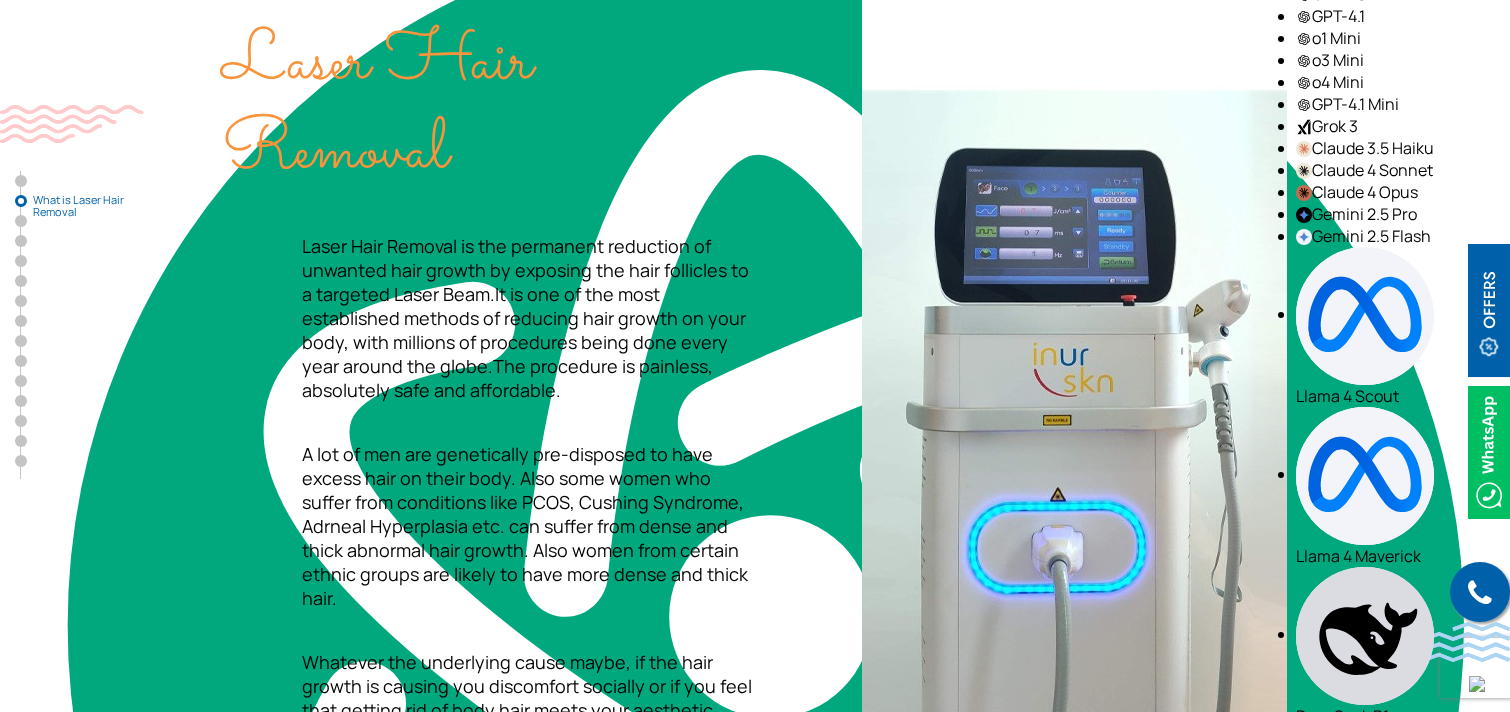 click on "What is Laser Hair Removal
Laser Hair Removal is the permanent reduction of unwanted hair growth by exposing the hair follicles to a targeted Laser Beam.It is one of the most established methods of reducing hair growth on your body, with millions of procedures being done every year around the globe.The procedure is painless, absolutely safe and affordable.
A lot of men are genetically pre-disposed to have excess hair on their body. Also some women who suffer from conditions like PCOS, Cushing Syndrome, Adrneal Hyperplasia etc. can suffer from dense and thick abnormal hair growth. Also women from certain ethnic groups are likely to have more dense and thick hair.
Whatever the underlying cause maybe, if the hair growth is causing you discomfort socially or if you feel that getting rid of body hair meets your aesthetic goals, then Laser Hair Reduction can be the right procedure for you." at bounding box center (488, 352) 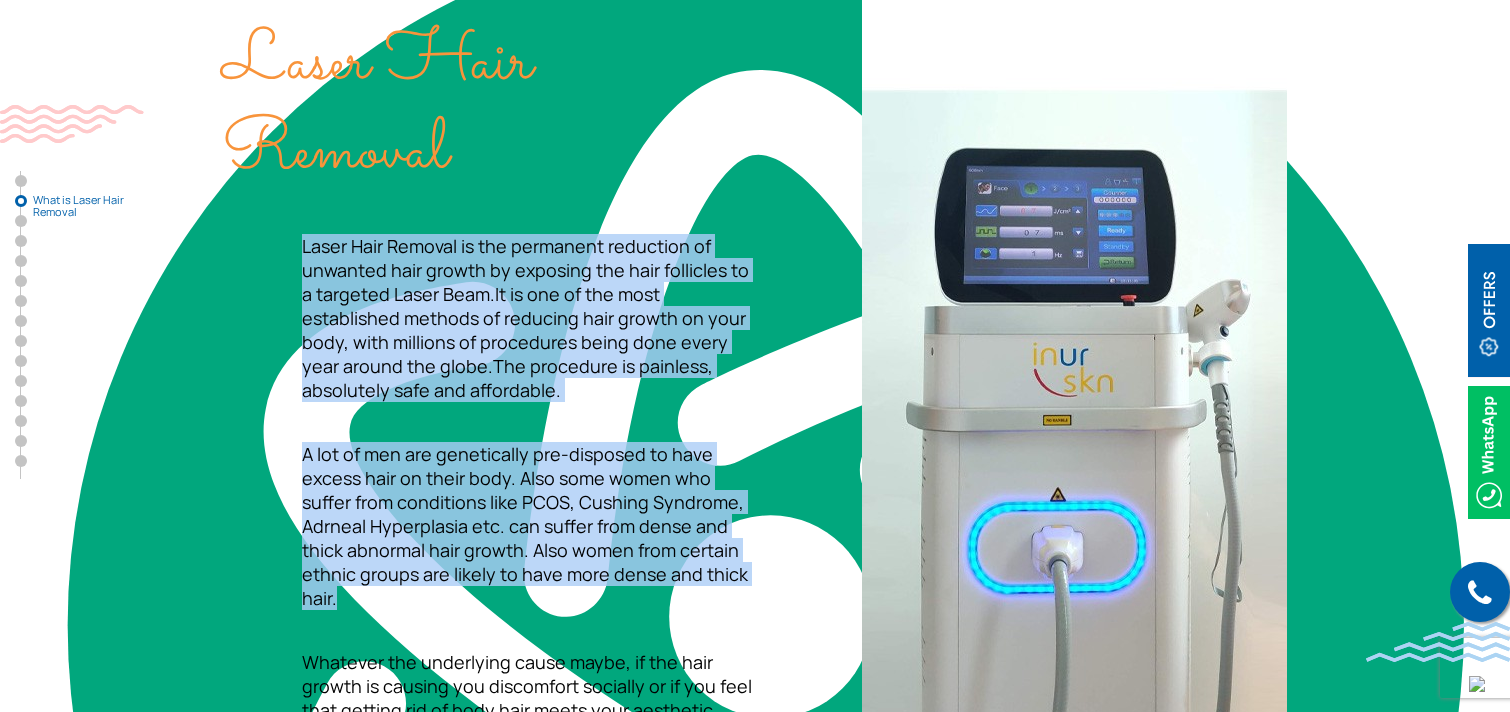 drag, startPoint x: 302, startPoint y: 243, endPoint x: 728, endPoint y: 565, distance: 534.0037 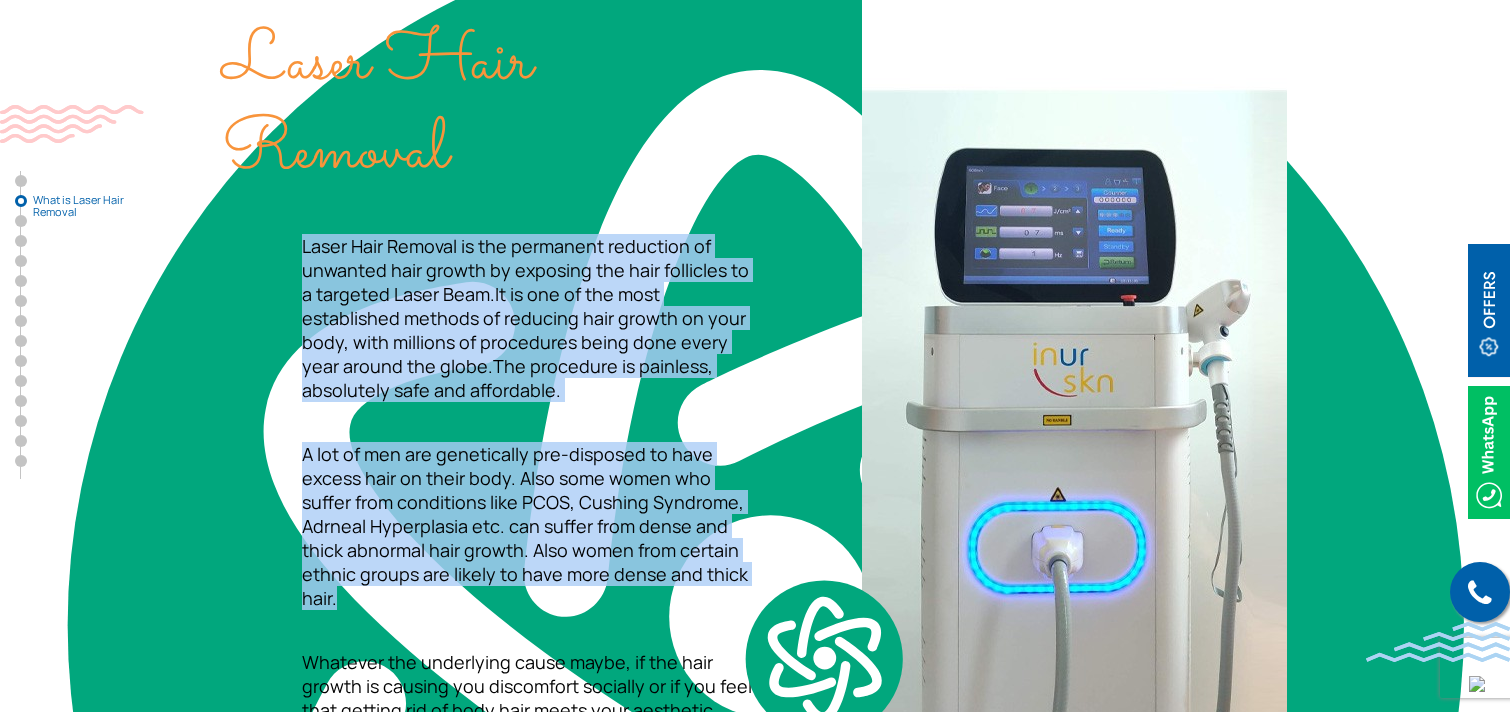 copy on "Laser Hair Removal is the permanent reduction of unwanted hair growth by exposing the hair follicles to a targeted Laser Beam.It is one of the most established methods of reducing hair growth on your body, with millions of procedures being done every year around the globe.The procedure is painless, absolutely safe and affordable.
A lot of men are genetically pre-disposed to have excess hair on their body. Also some women who suffer from conditions like PCOS, Cushing Syndrome, Adrneal Hyperplasia etc. can suffer from dense and thick abnormal hair growth. Also women from certain ethnic groups are likely to have more dense and thick hair." 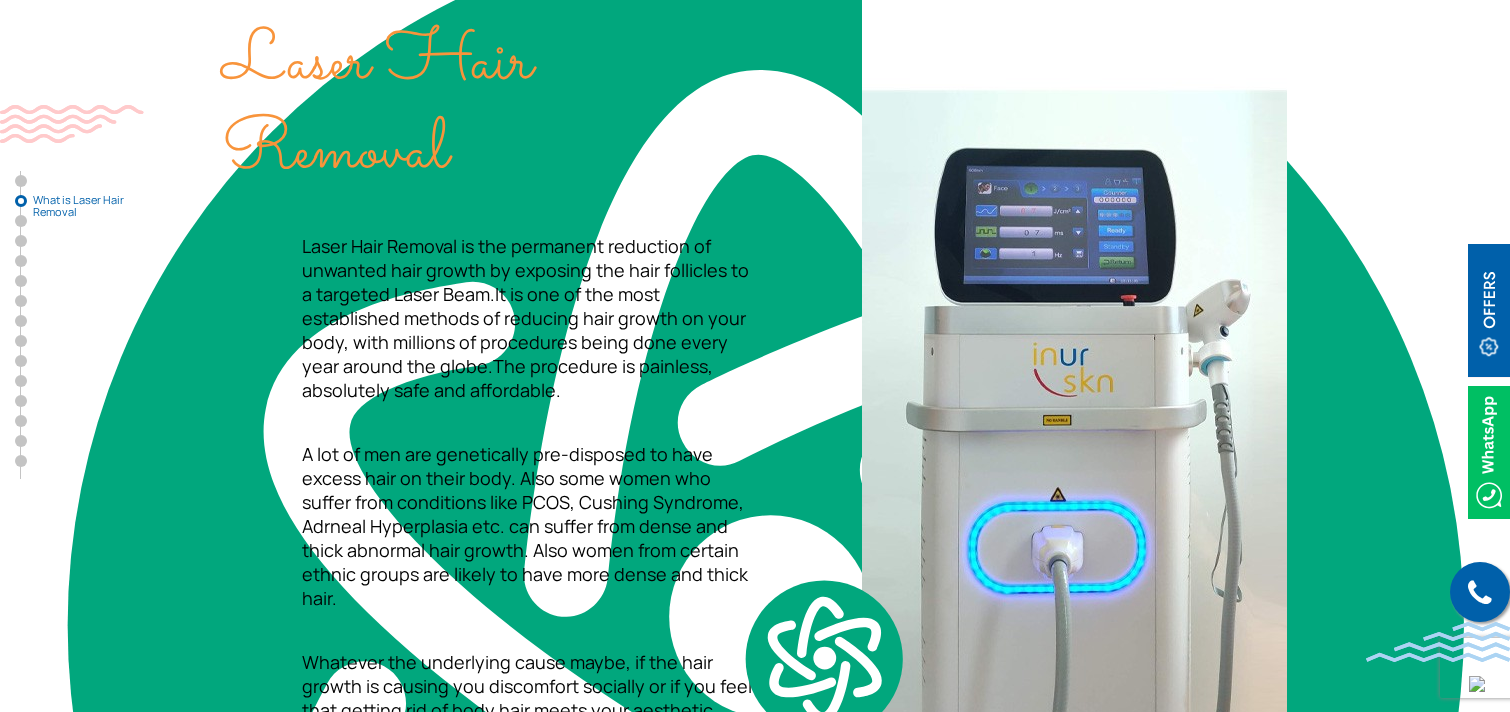click on "What is Laser Hair Removal
Laser Hair Removal is the permanent reduction of unwanted hair growth by exposing the hair follicles to a targeted Laser Beam.It is one of the most established methods of reducing hair growth on your body, with millions of procedures being done every year around the globe.The procedure is painless, absolutely safe and affordable.
A lot of men are genetically pre-disposed to have excess hair on their body. Also some women who suffer from conditions like PCOS, Cushing Syndrome, Adrneal Hyperplasia etc. can suffer from dense and thick abnormal hair growth. Also women from certain ethnic groups are likely to have more dense and thick hair.
Whatever the underlying cause maybe, if the hair growth is causing you discomfort socially or if you feel that getting rid of body hair meets your aesthetic goals, then Laser Hair Reduction can be the right procedure for you." at bounding box center [755, 360] 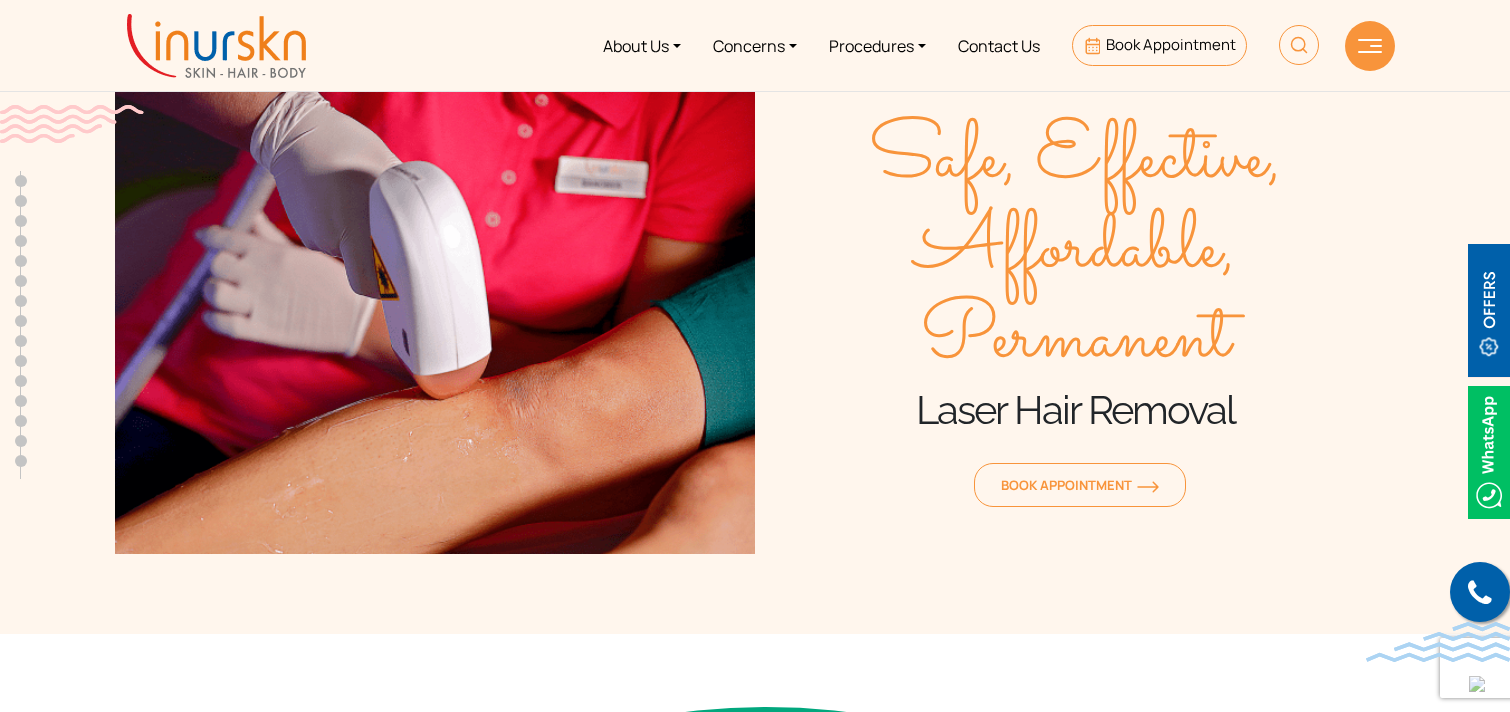 scroll, scrollTop: 0, scrollLeft: 0, axis: both 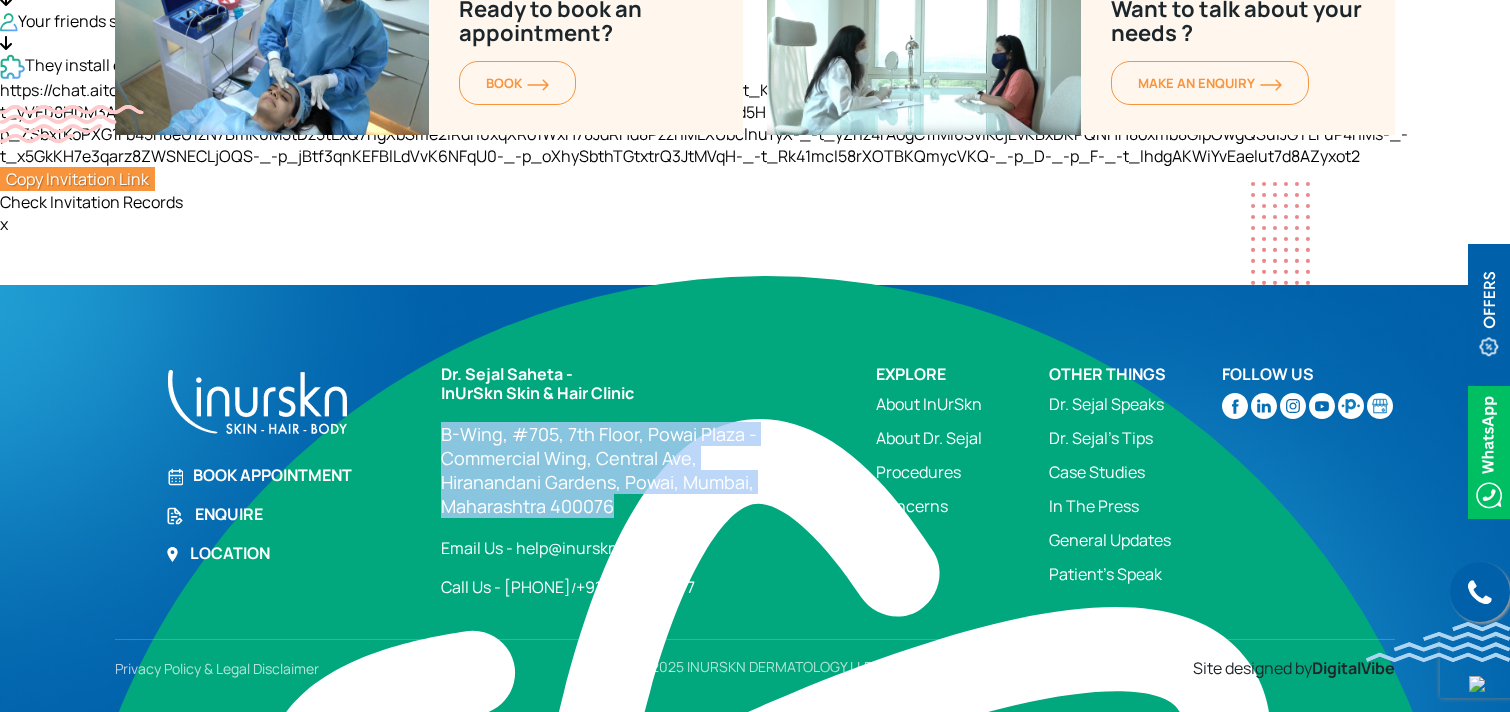 drag, startPoint x: 431, startPoint y: 426, endPoint x: 634, endPoint y: 510, distance: 219.69296 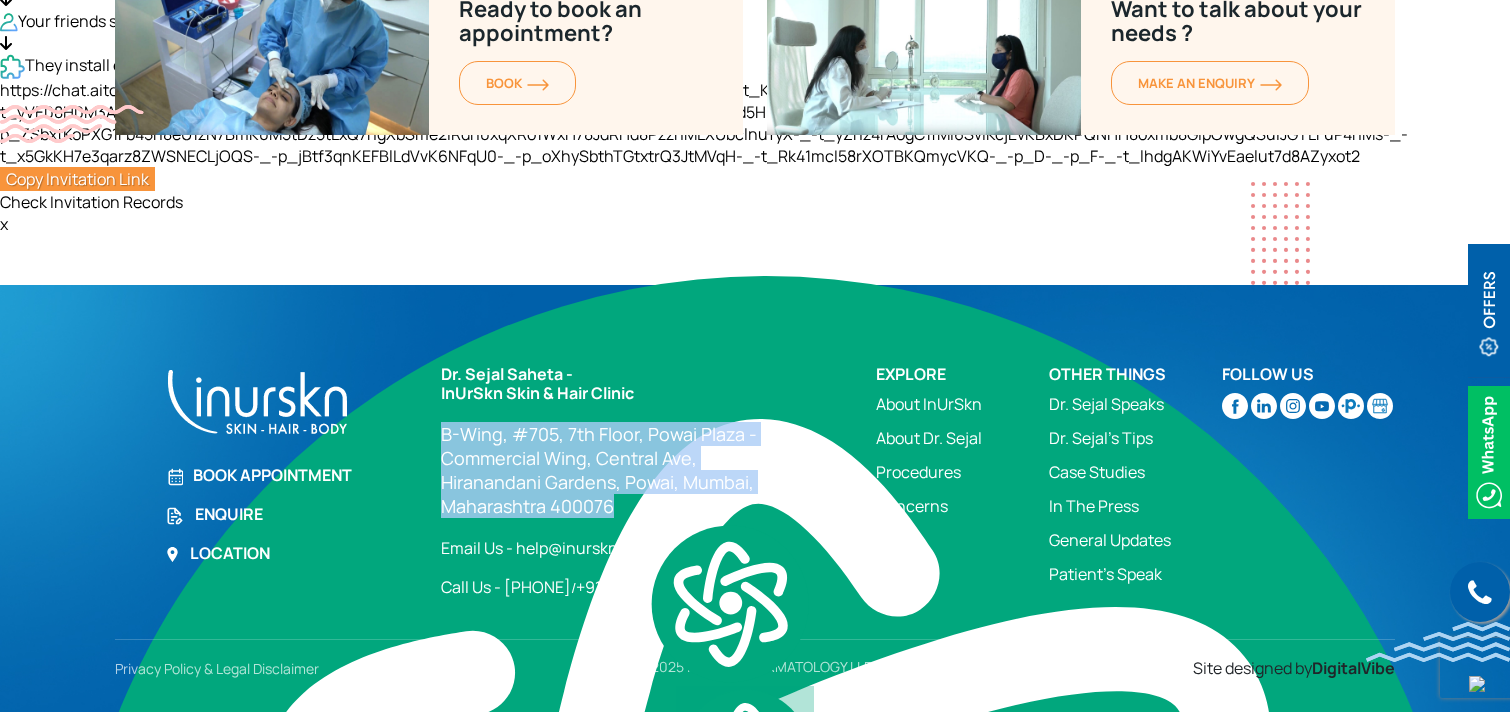 copy on "B-Wing, #705, 7th Floor, Powai Plaza - Commercial Wing, Central Ave, Hiranandani Gardens, Powai, Mumbai, Maharashtra 400076" 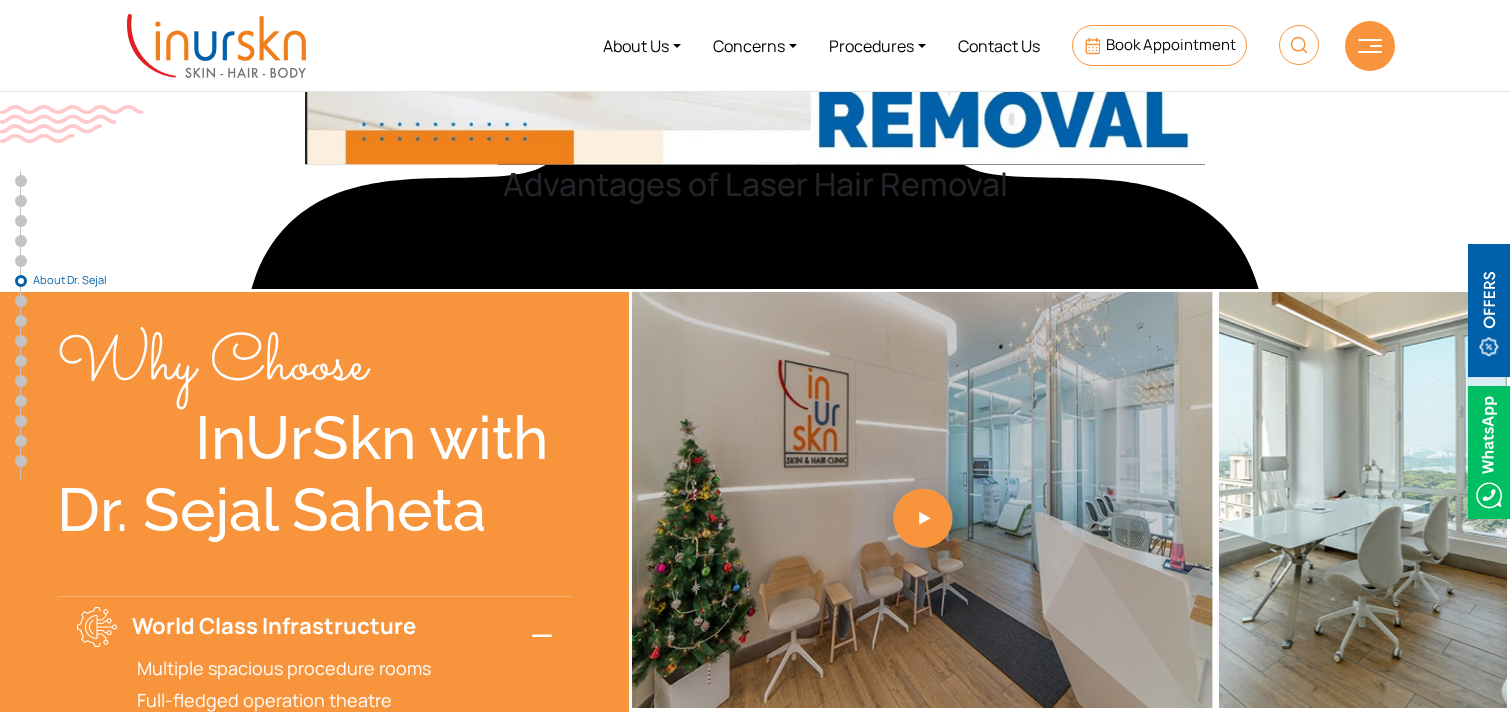 scroll, scrollTop: 4494, scrollLeft: 0, axis: vertical 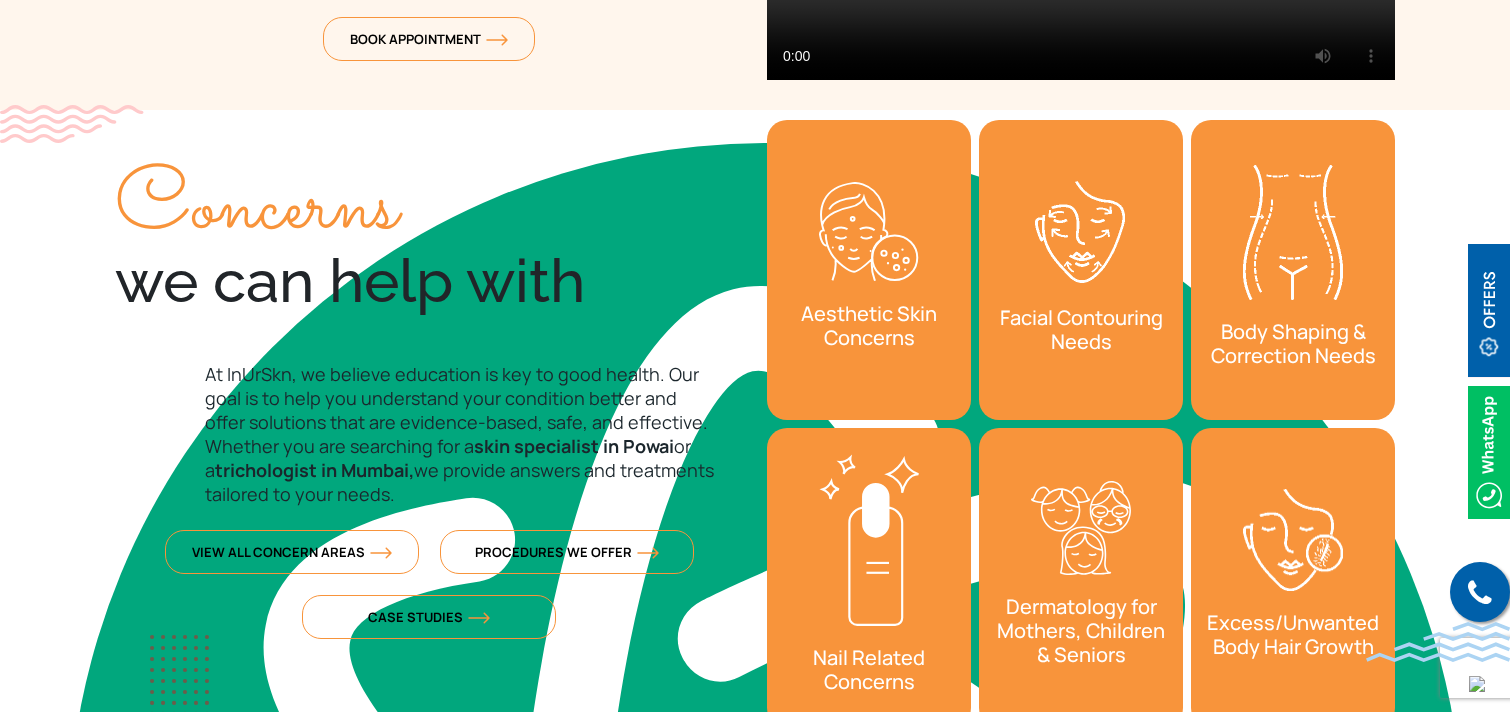 drag, startPoint x: 194, startPoint y: 373, endPoint x: 443, endPoint y: 483, distance: 272.215 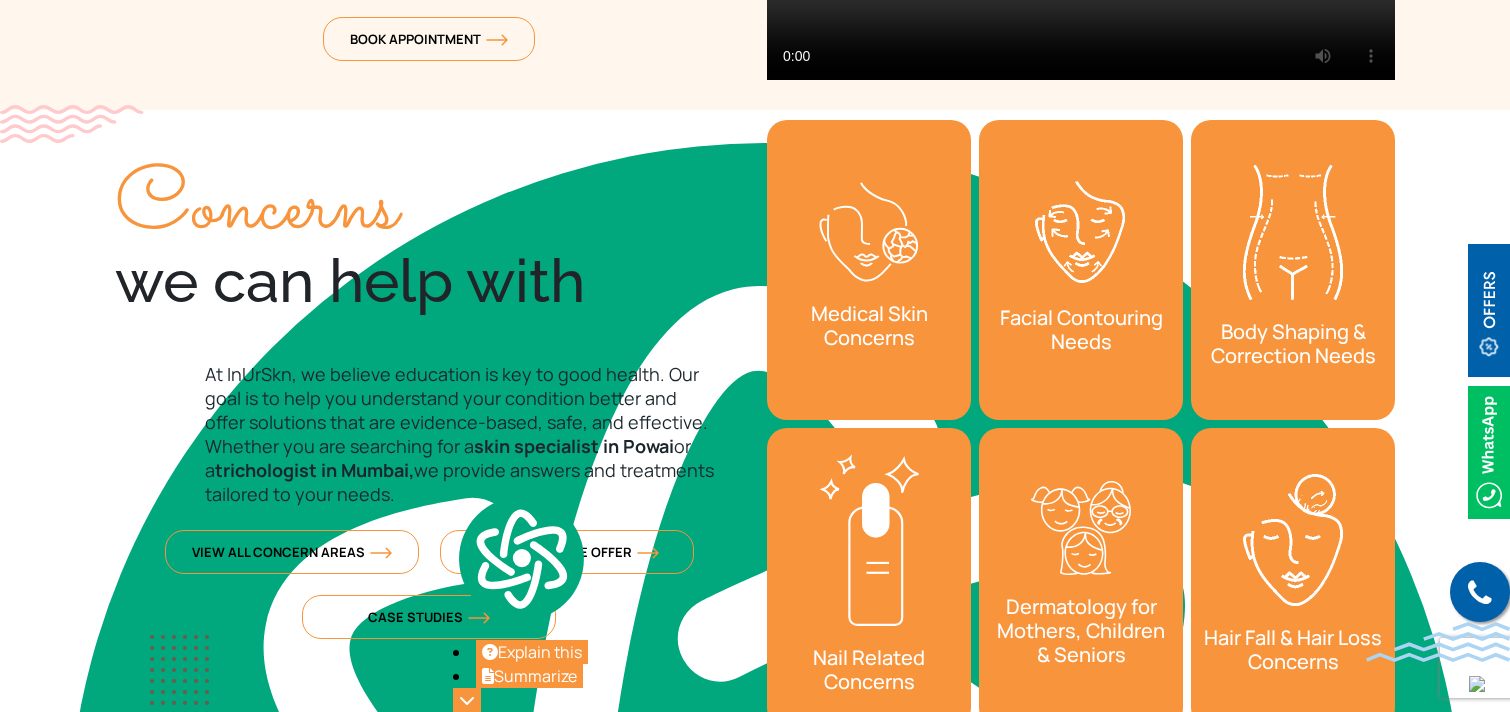 copy on "At InUrSkn, we believe education is key to good health. Our goal is to help you understand your condition better and offer solutions that are evidence-based, safe, and effective. Whether you are searching for a  skin specialist in [CITY]  or a  trichologist in [CITY],  we provide answers and treatments tailored to your needs." 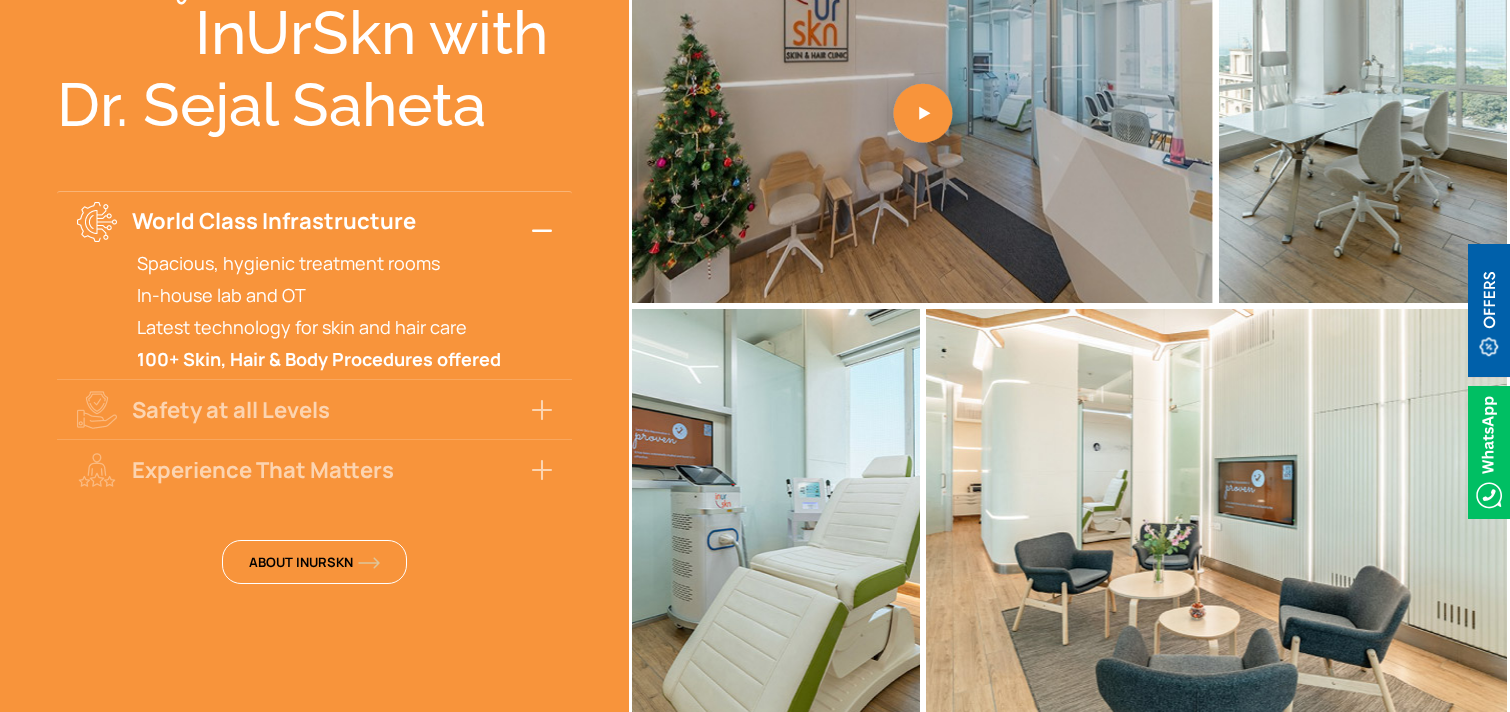 scroll, scrollTop: 3750, scrollLeft: 0, axis: vertical 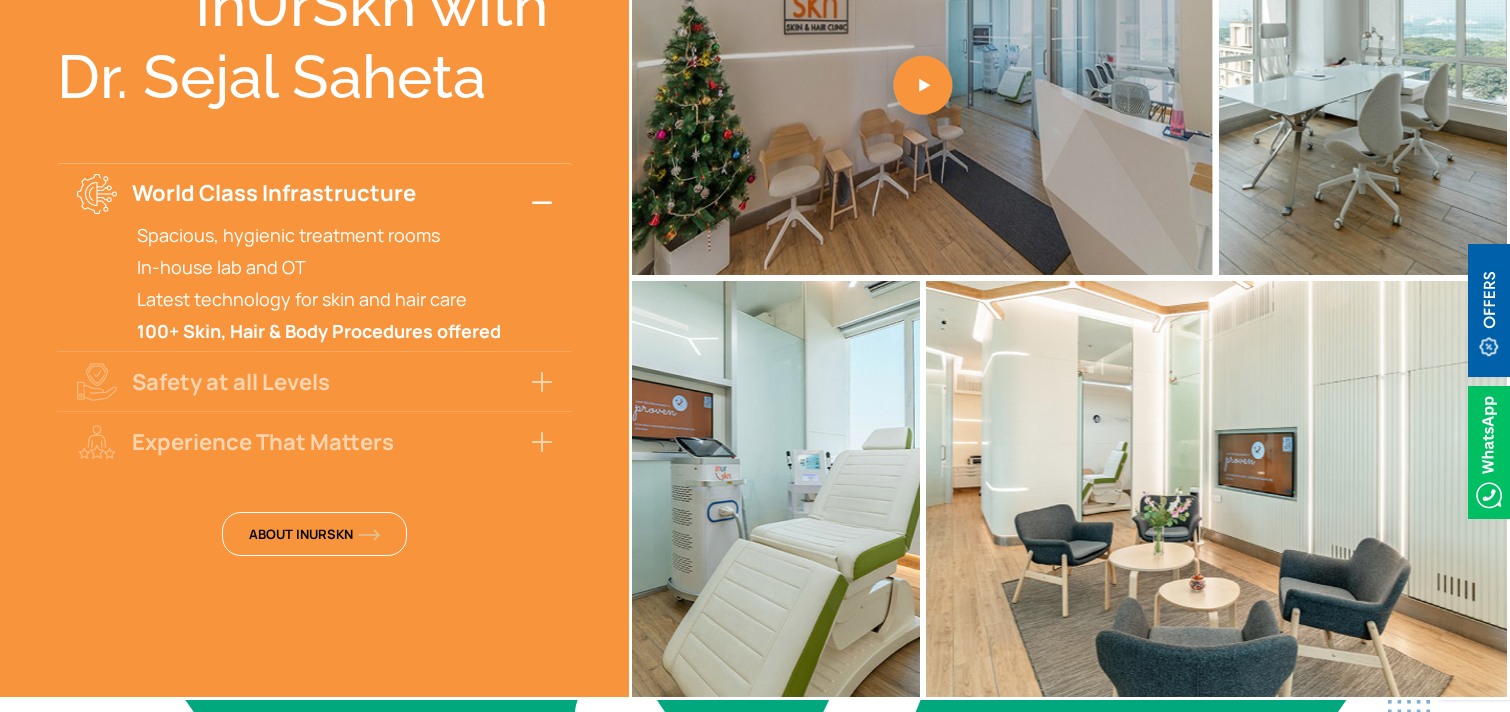 click on "World Class Infrastructure" at bounding box center (314, 193) 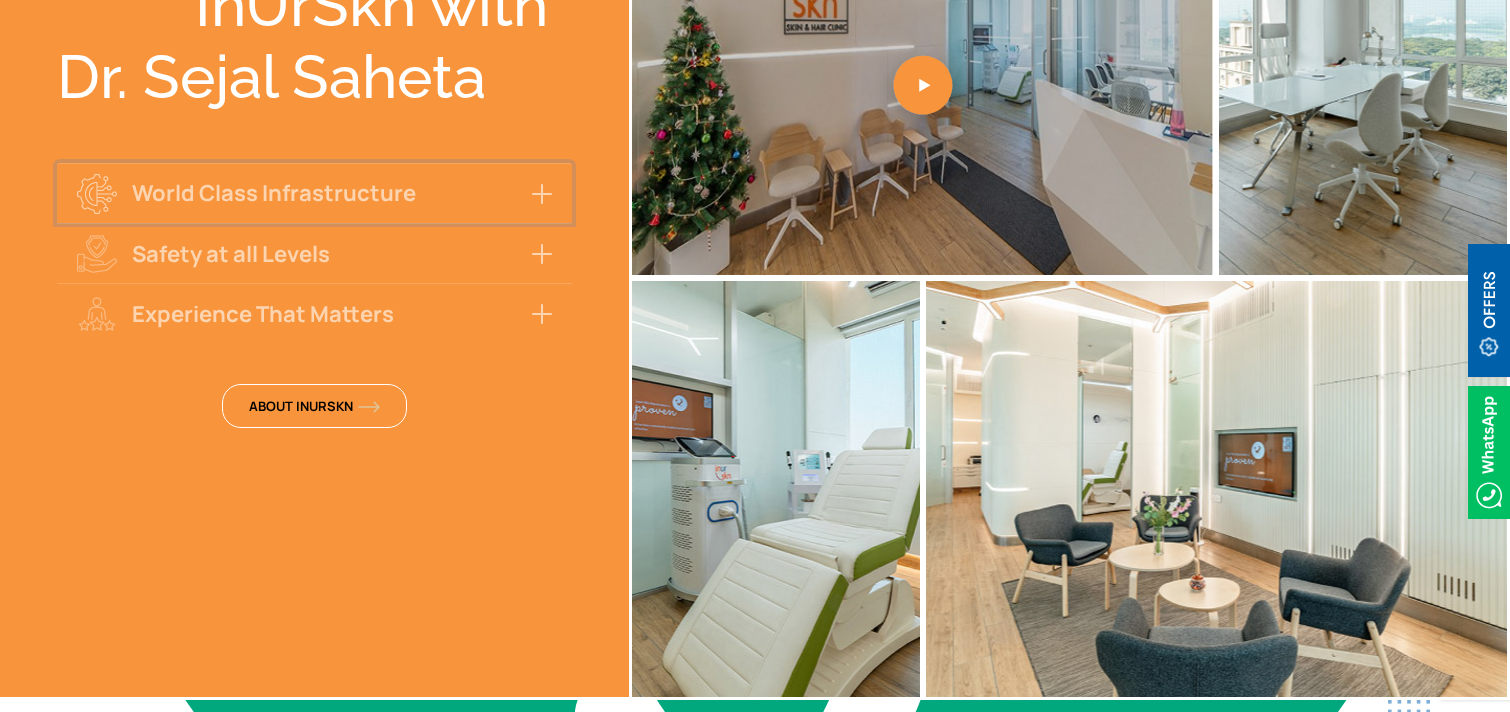click on "World Class Infrastructure" at bounding box center (314, 193) 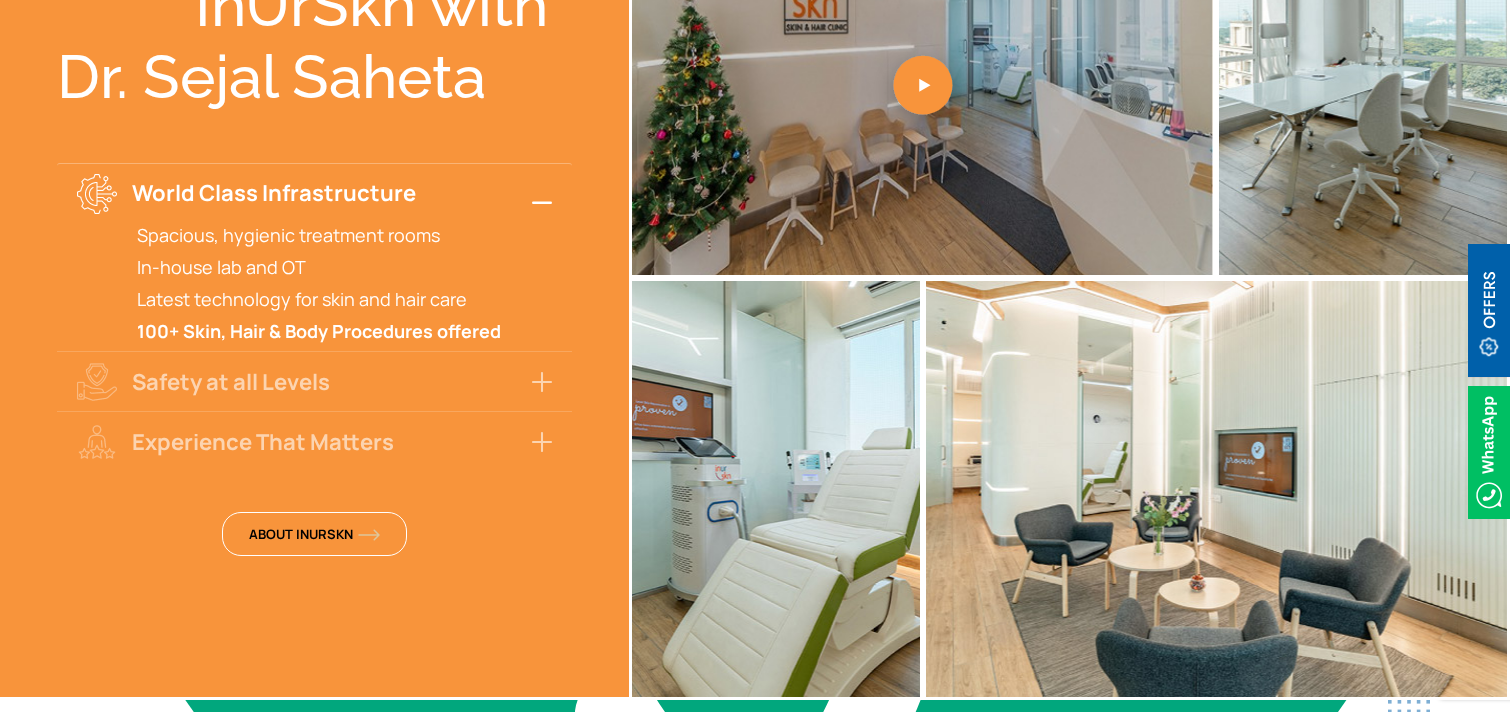 drag, startPoint x: 128, startPoint y: 184, endPoint x: 137, endPoint y: 230, distance: 46.872166 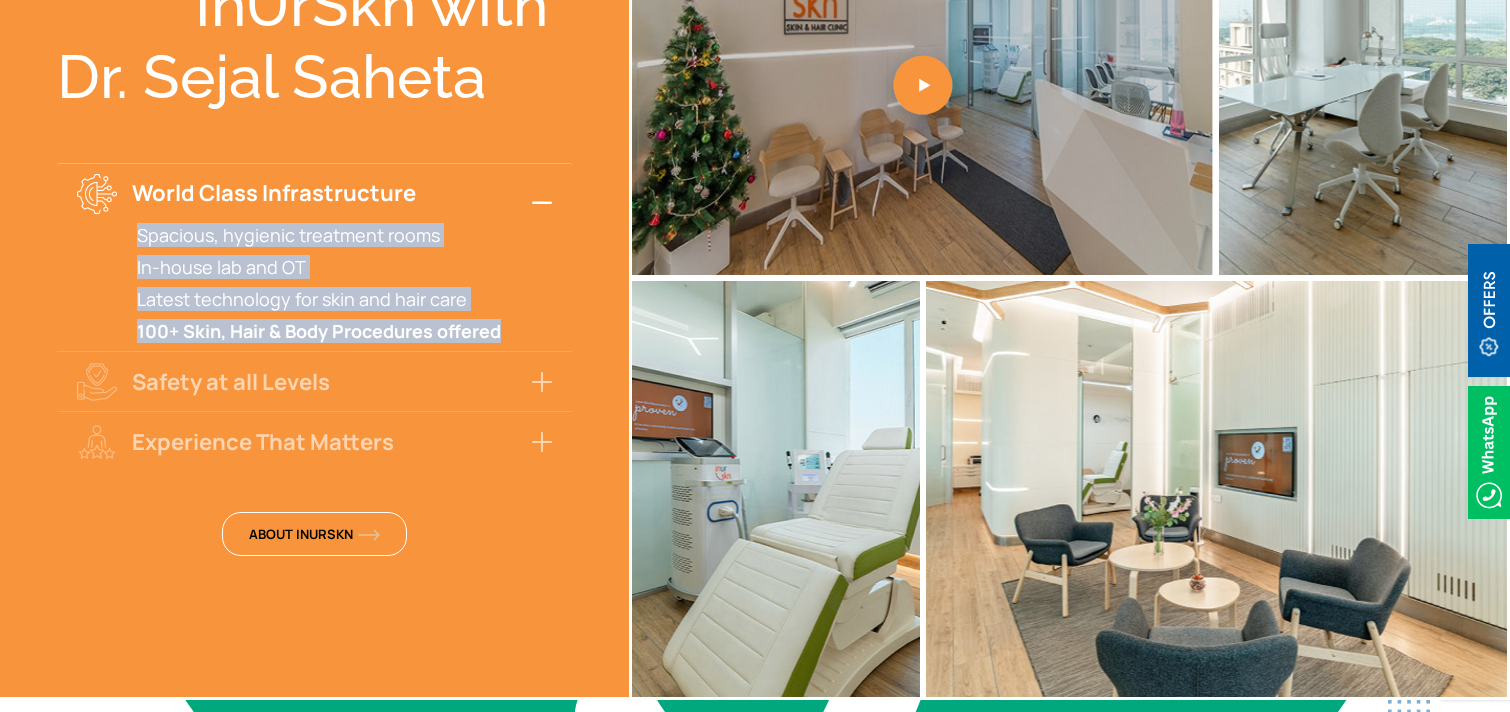 drag, startPoint x: 137, startPoint y: 230, endPoint x: 523, endPoint y: 333, distance: 399.50595 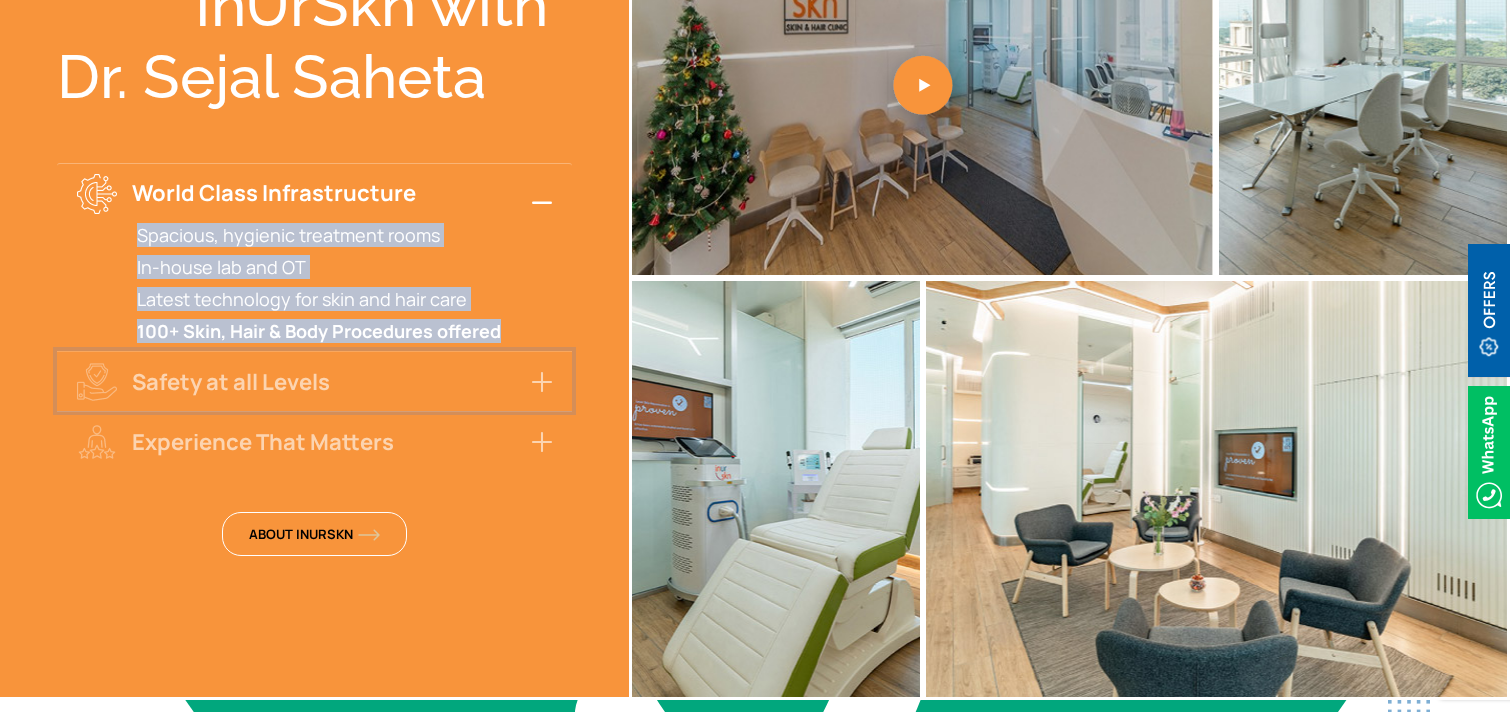 click on "Safety at all Levels" at bounding box center [314, 381] 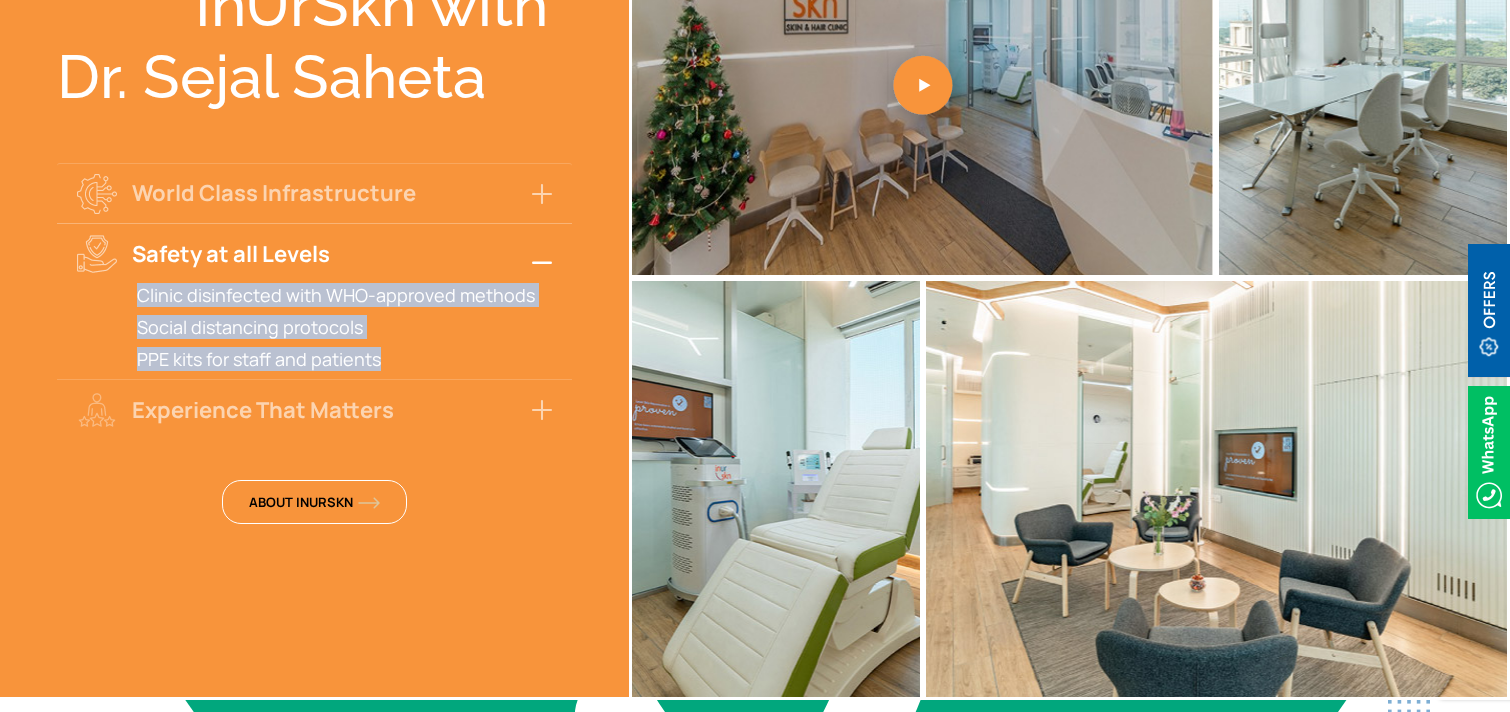drag, startPoint x: 132, startPoint y: 291, endPoint x: 383, endPoint y: 357, distance: 259.53226 